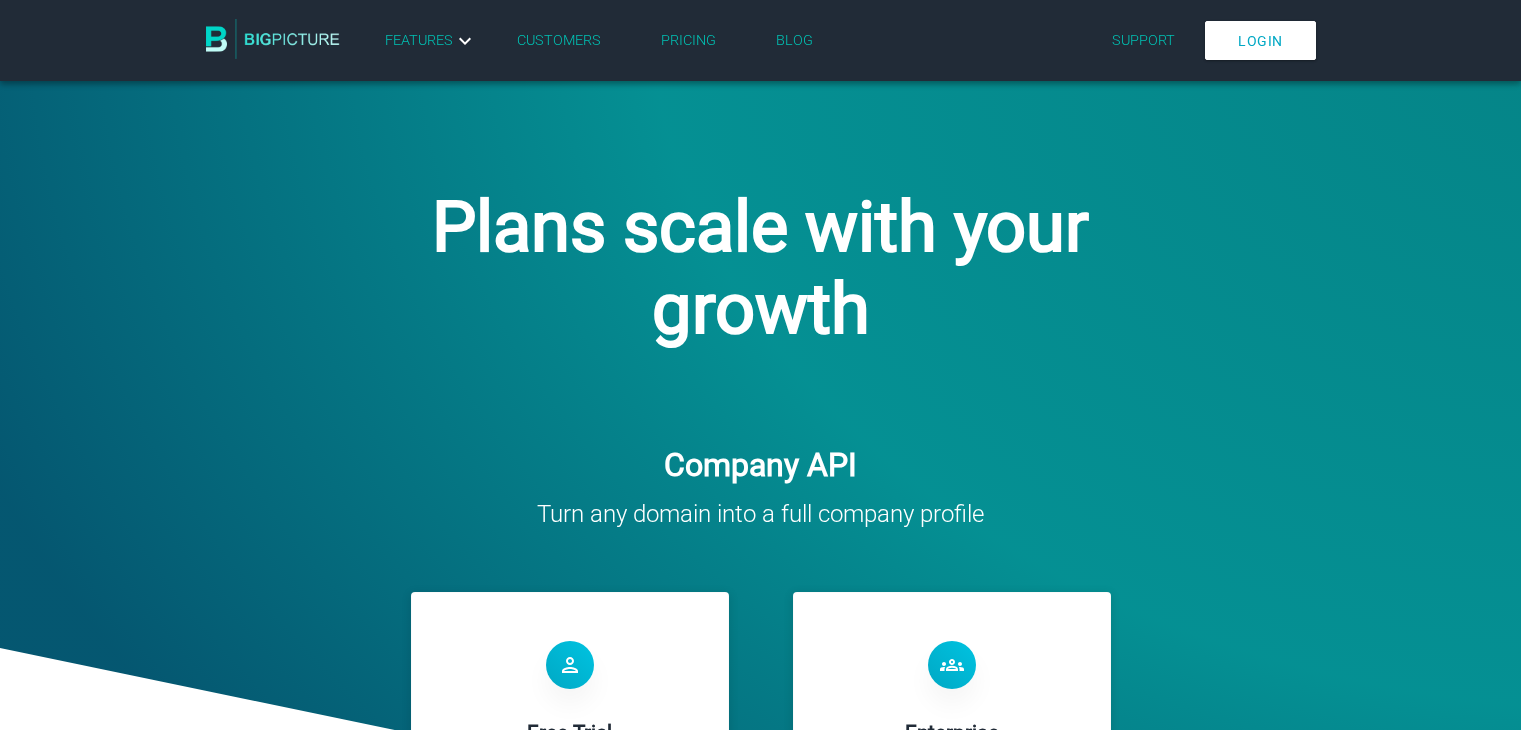 scroll, scrollTop: 478, scrollLeft: 0, axis: vertical 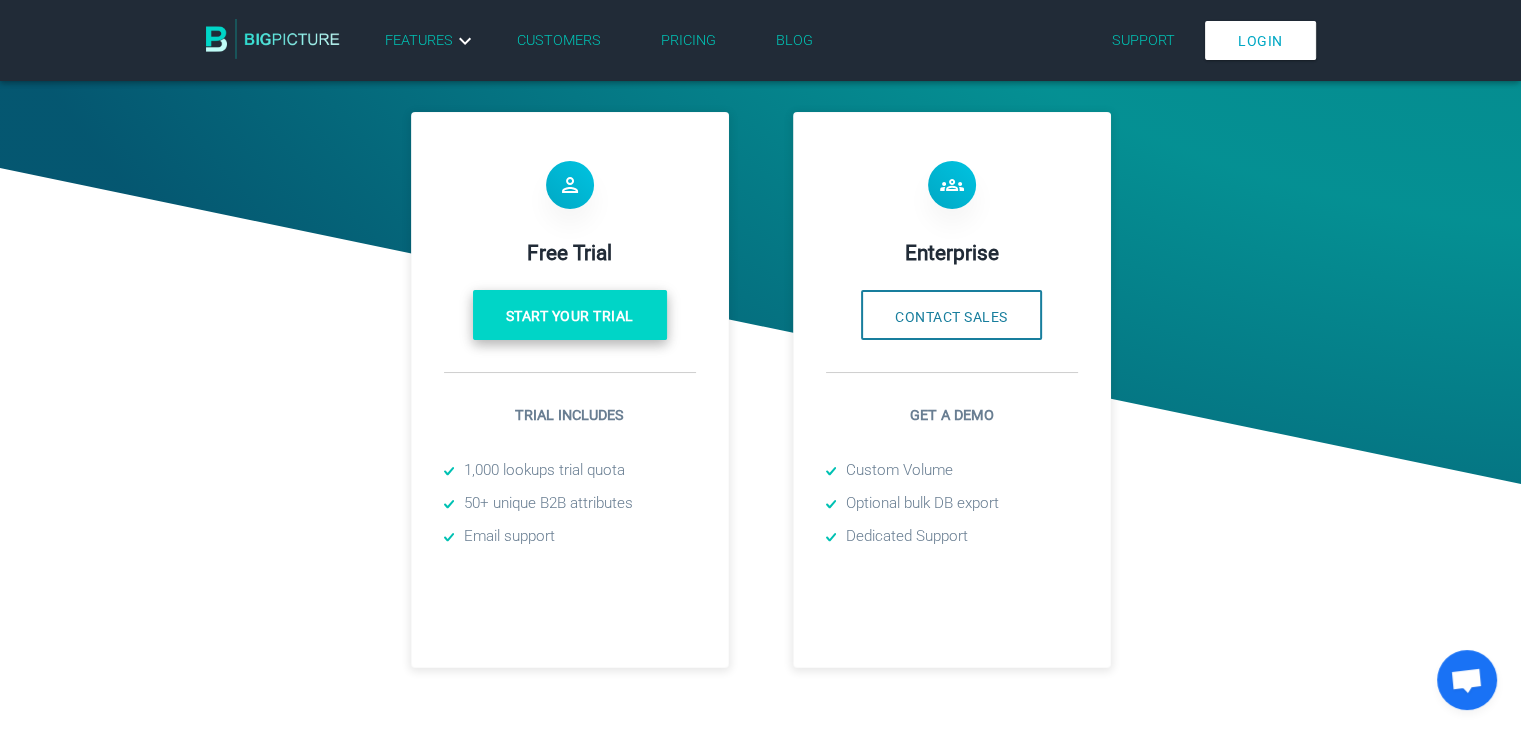 click on "Start your trial" at bounding box center [570, 315] 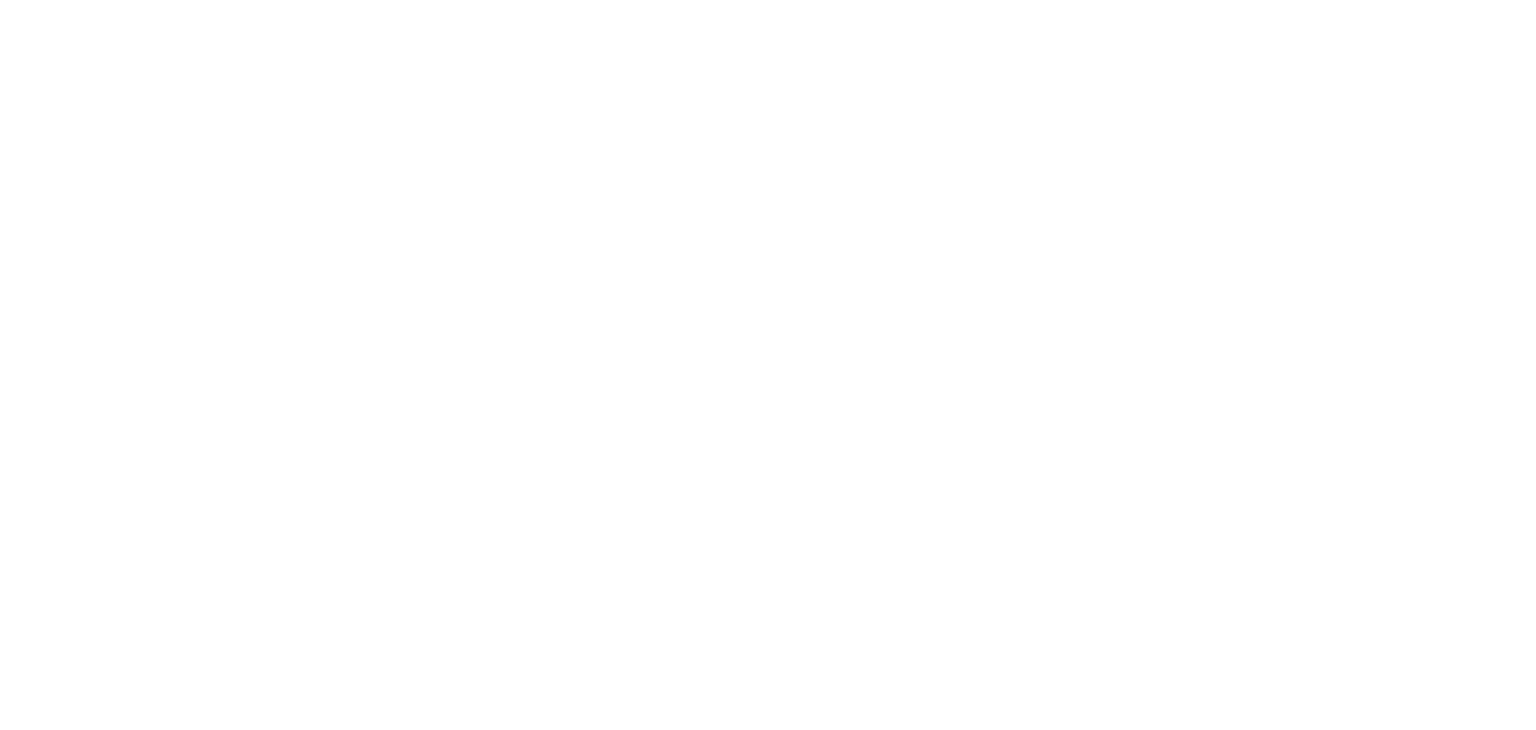 scroll, scrollTop: 0, scrollLeft: 0, axis: both 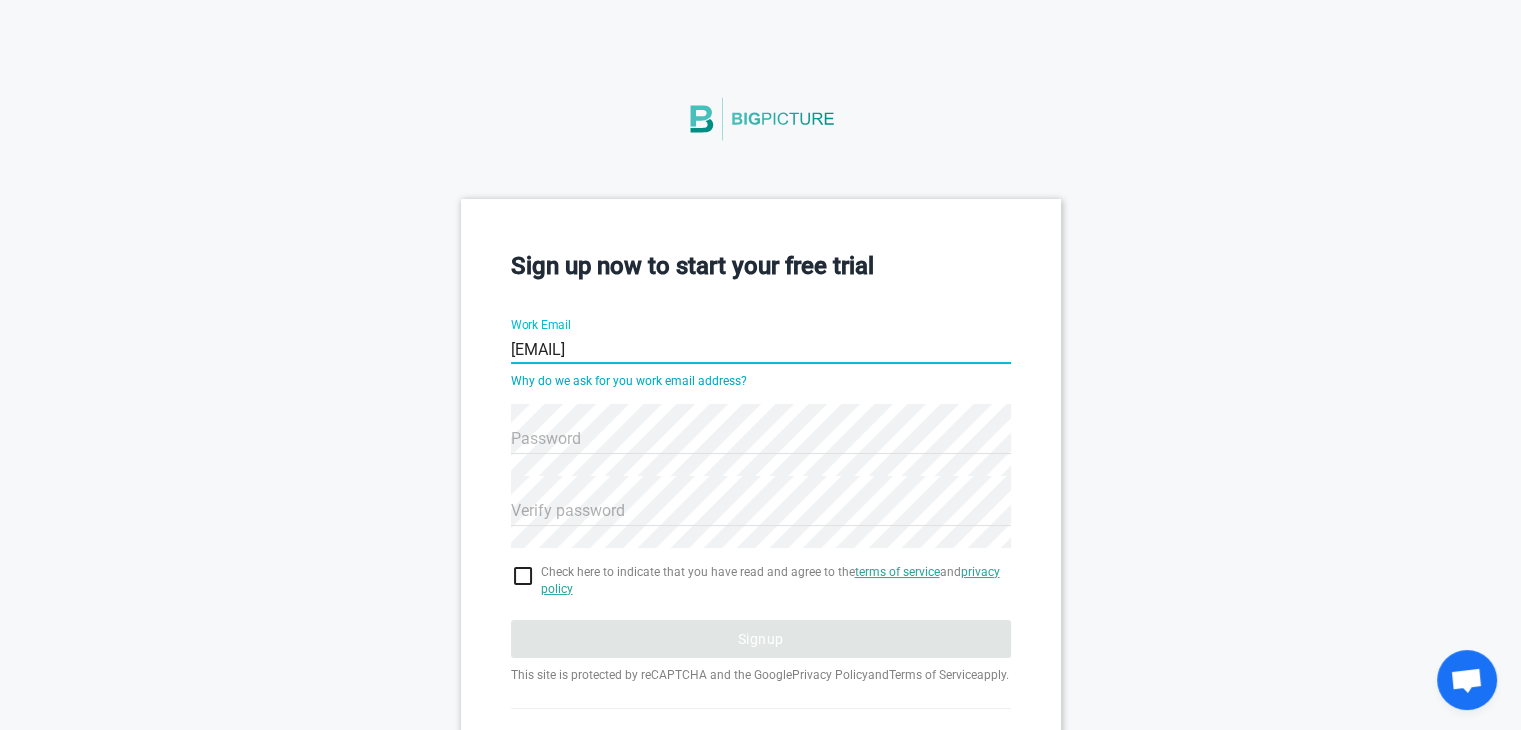 click on "[EMAIL]" at bounding box center [761, 350] 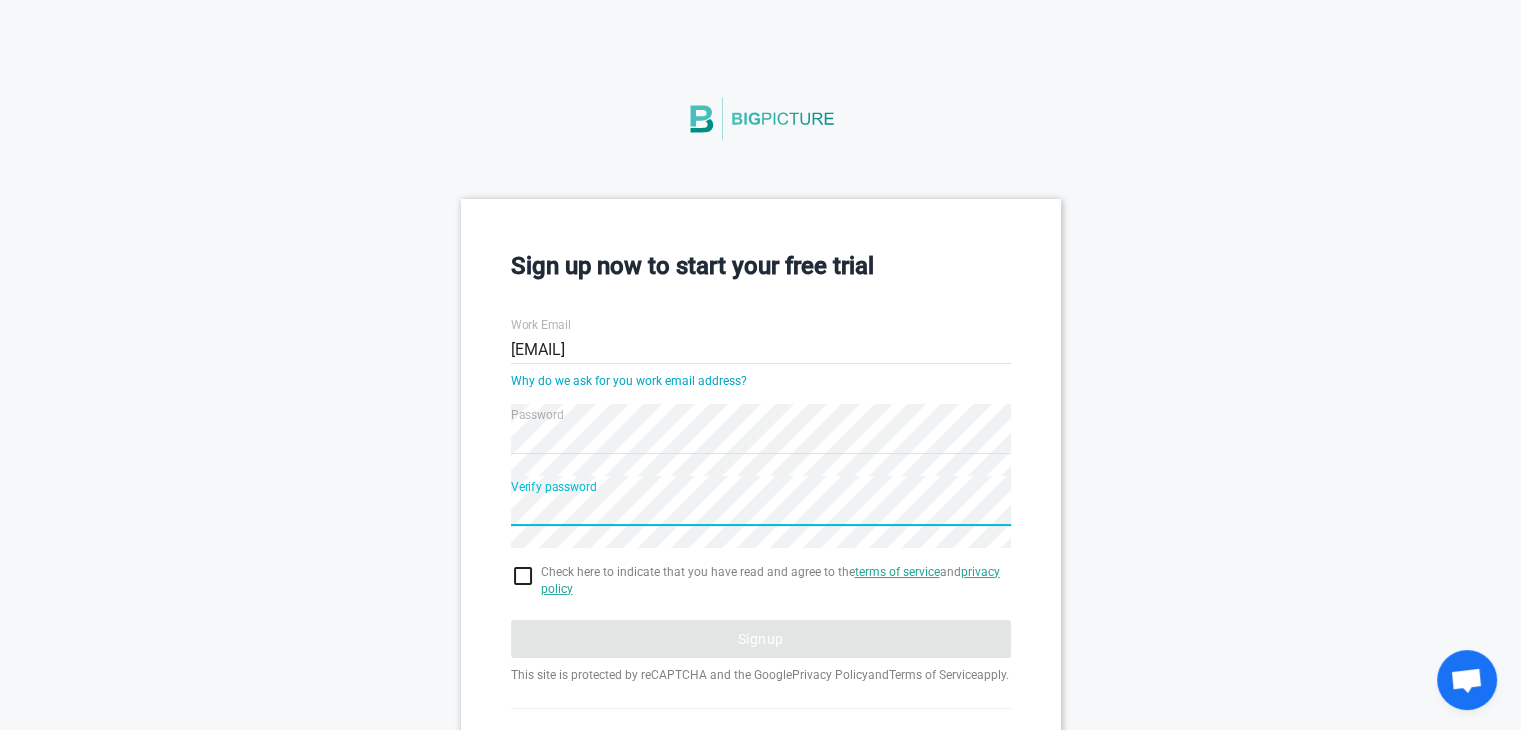 click at bounding box center [761, 576] 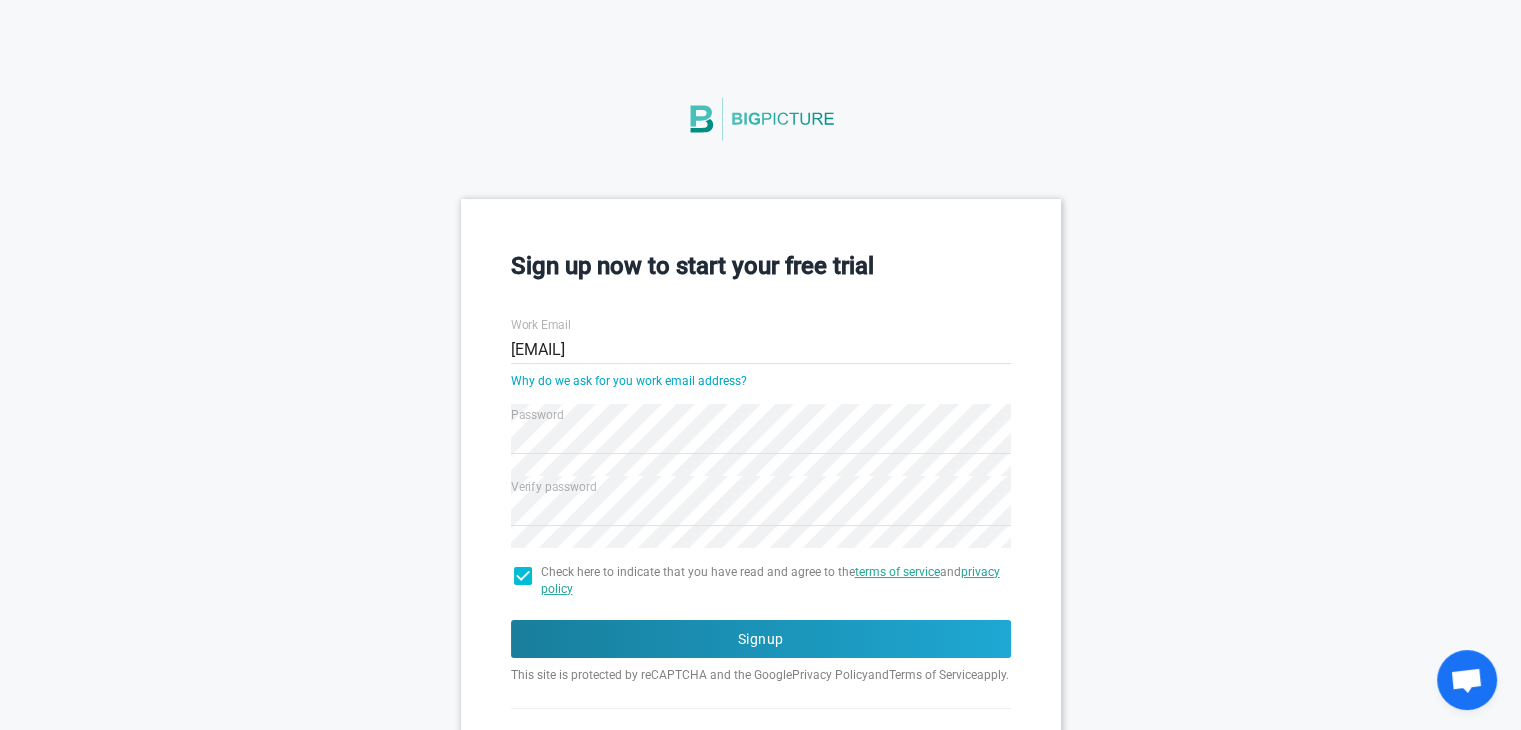 click on "Work Email [EMAIL] Why do we ask for you work email address? Password Verify password Check here to indicate that you have read and agree to the  terms of service  and   privacy policy Signup This site is protected by reCAPTCHA and the Google  Privacy Policy  and  Terms of Service  apply. Already have an account?  Login" at bounding box center [761, 526] 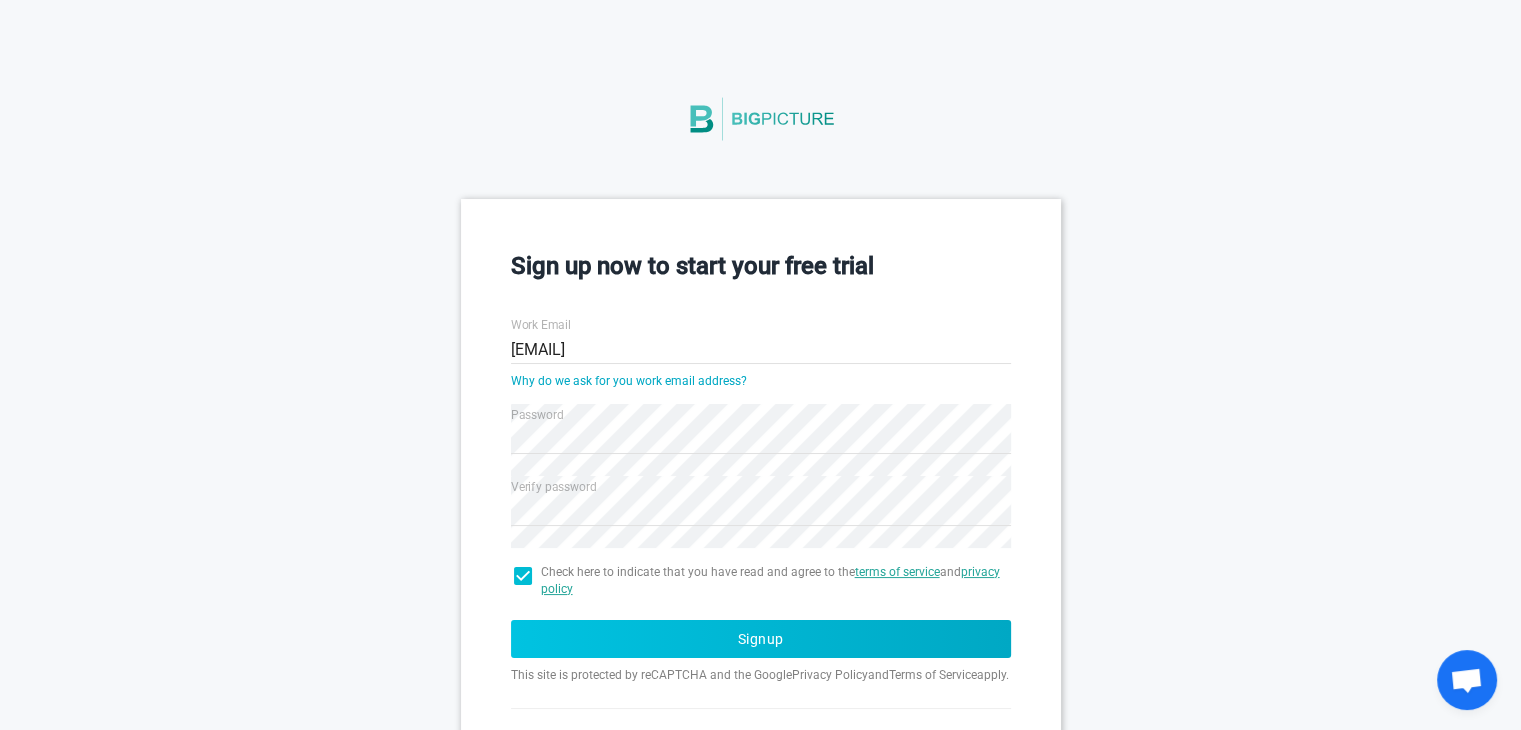 click on "Signup" at bounding box center (761, 639) 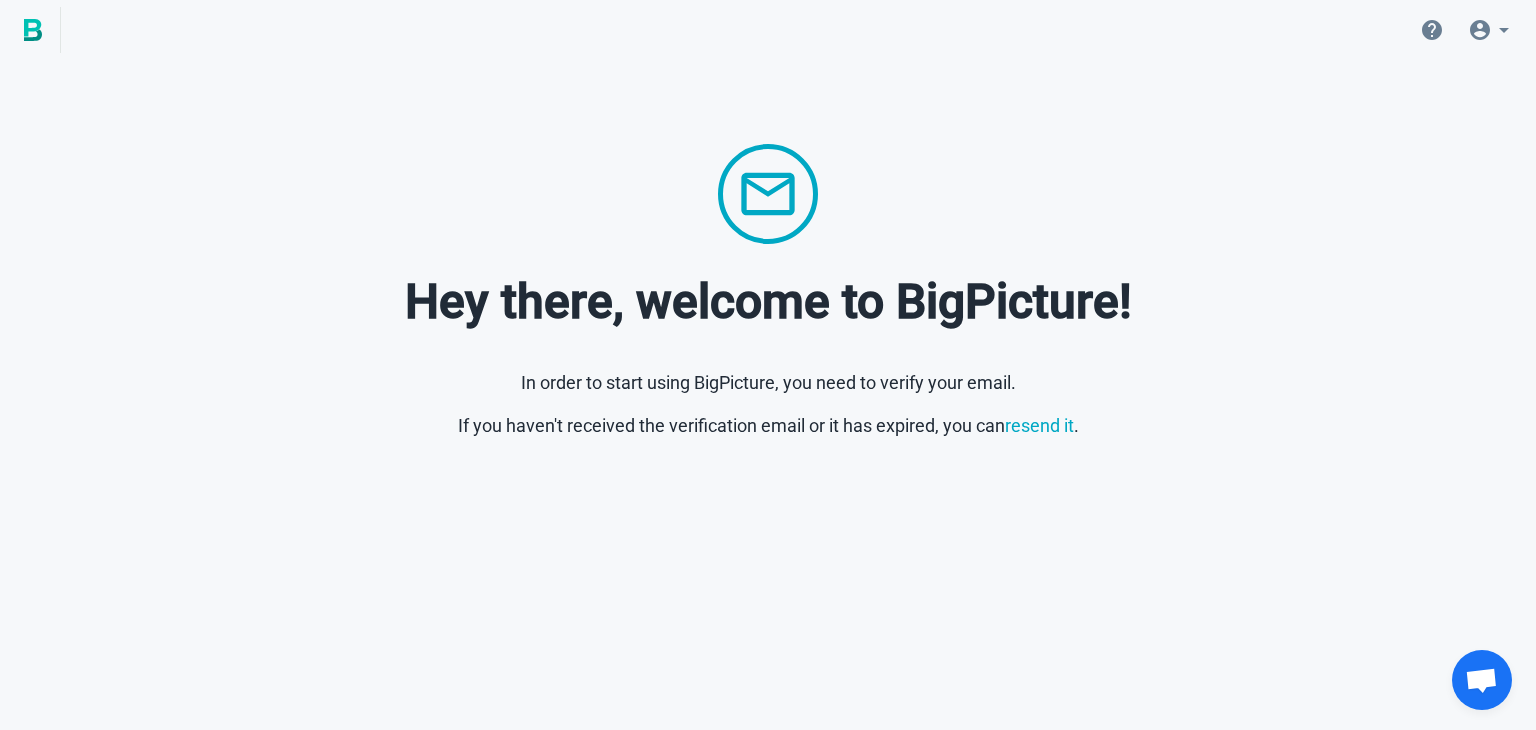 click on "Hey there, welcome to BigPicture!" at bounding box center [768, 302] 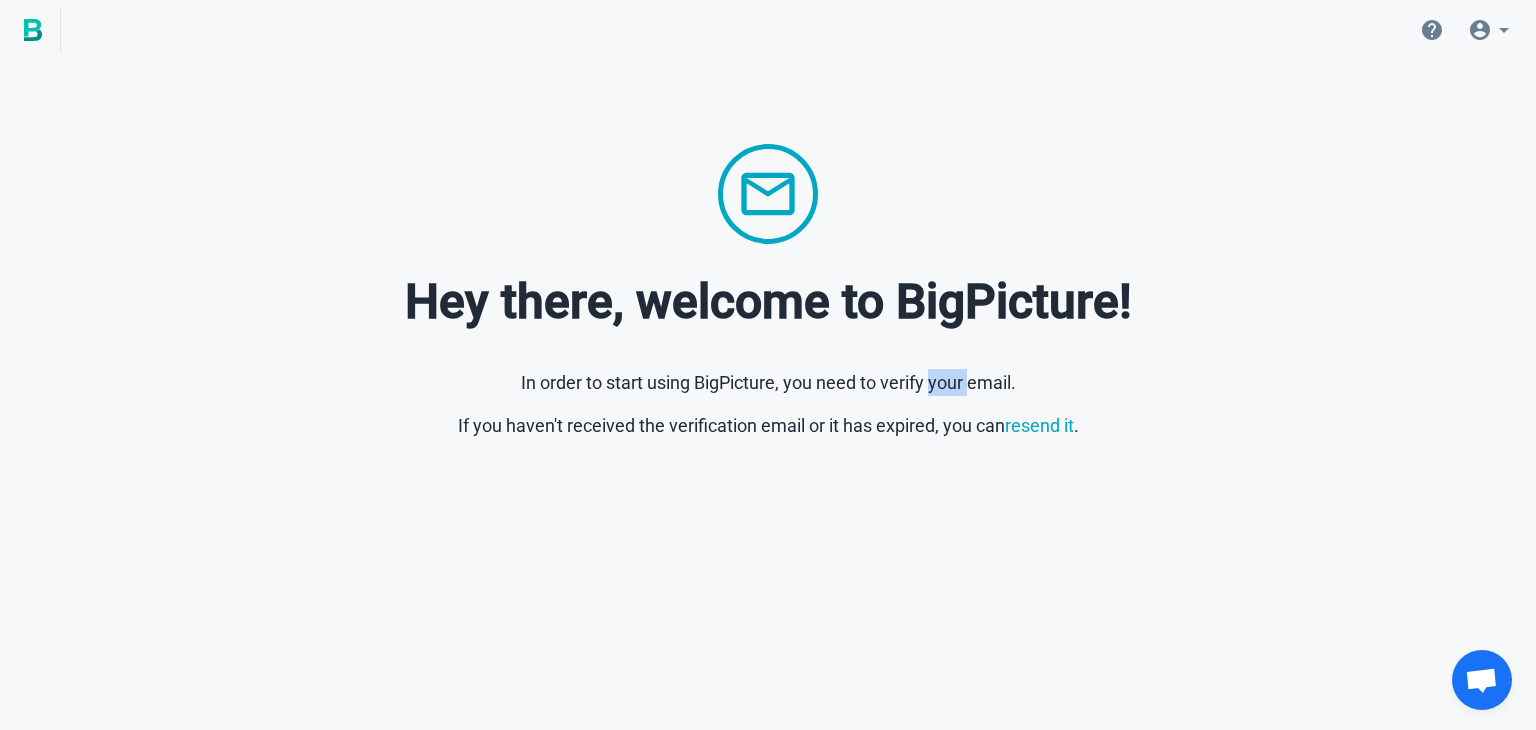 click on "In order to start using BigPicture, you need to verify your email." at bounding box center (768, 382) 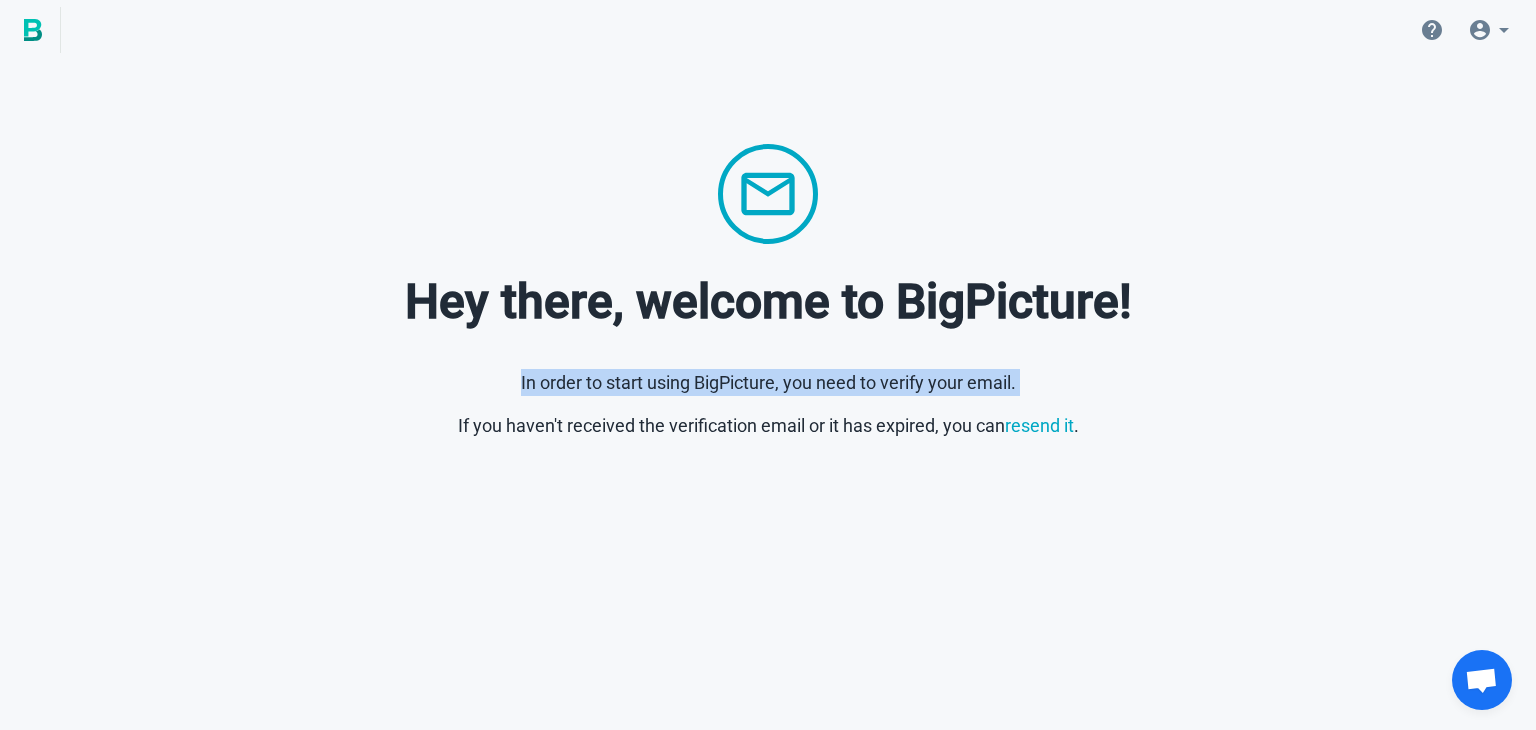 click on "In order to start using BigPicture, you need to verify your email." at bounding box center [768, 382] 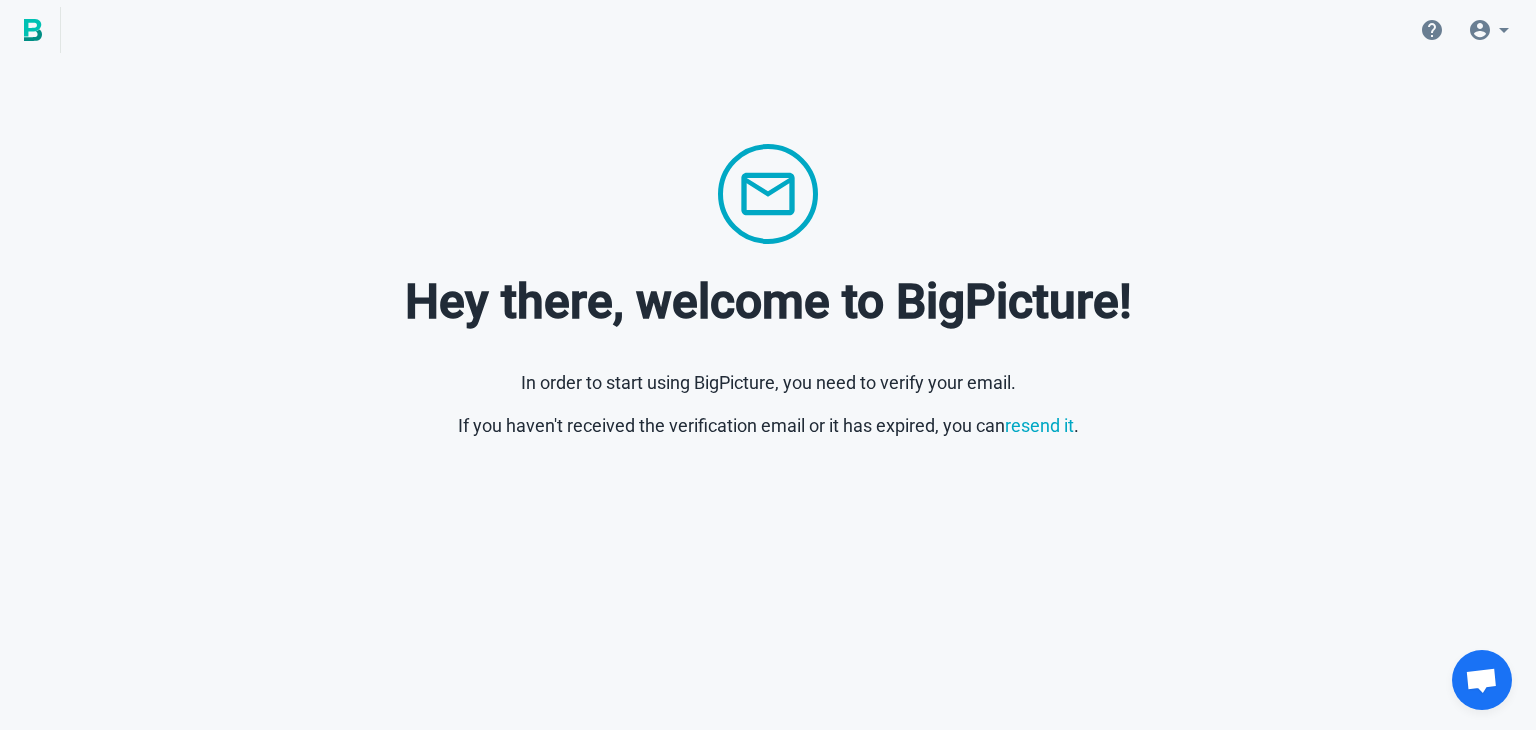 click on "BigPicture.io | Company APIs for data-driven teams" at bounding box center [768, 259] 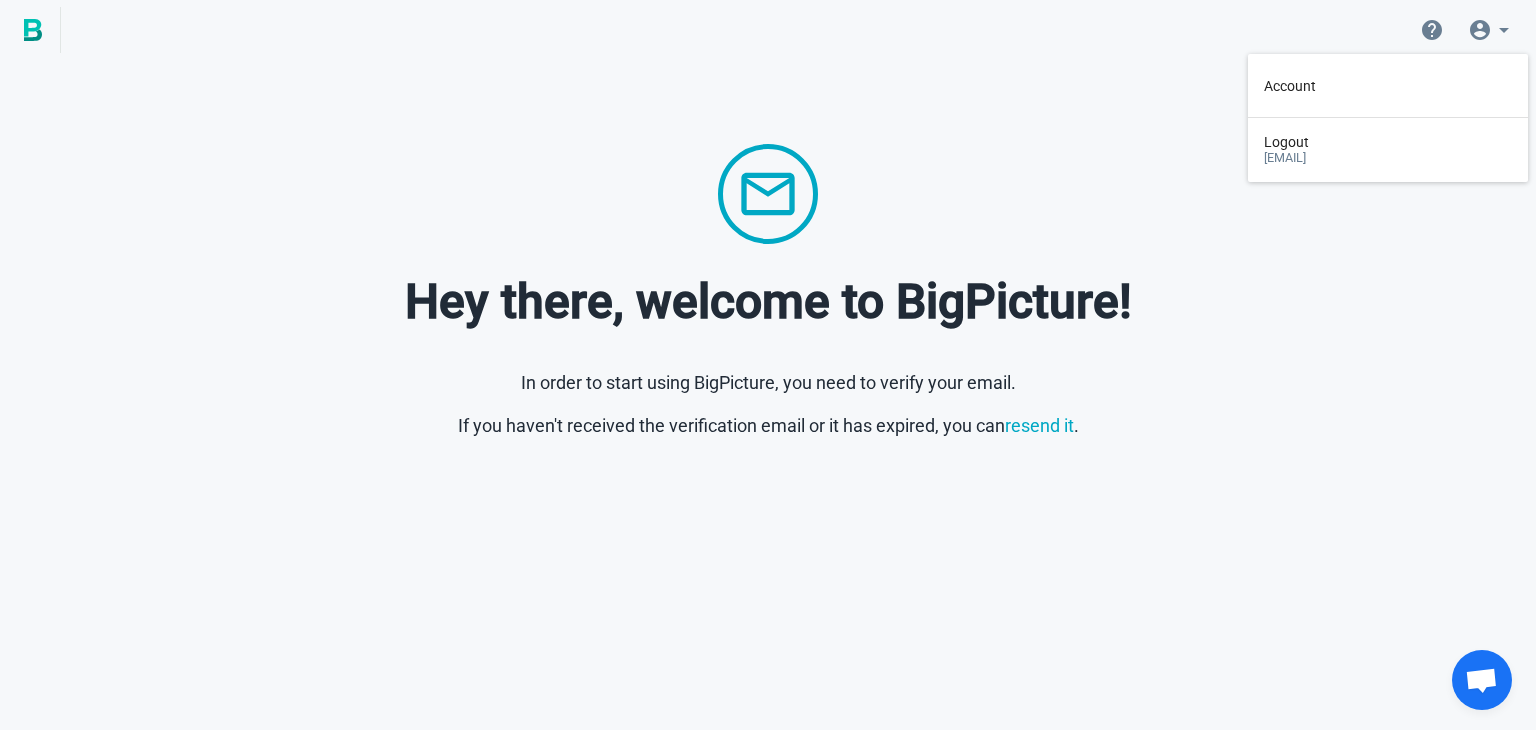 click at bounding box center [768, 194] 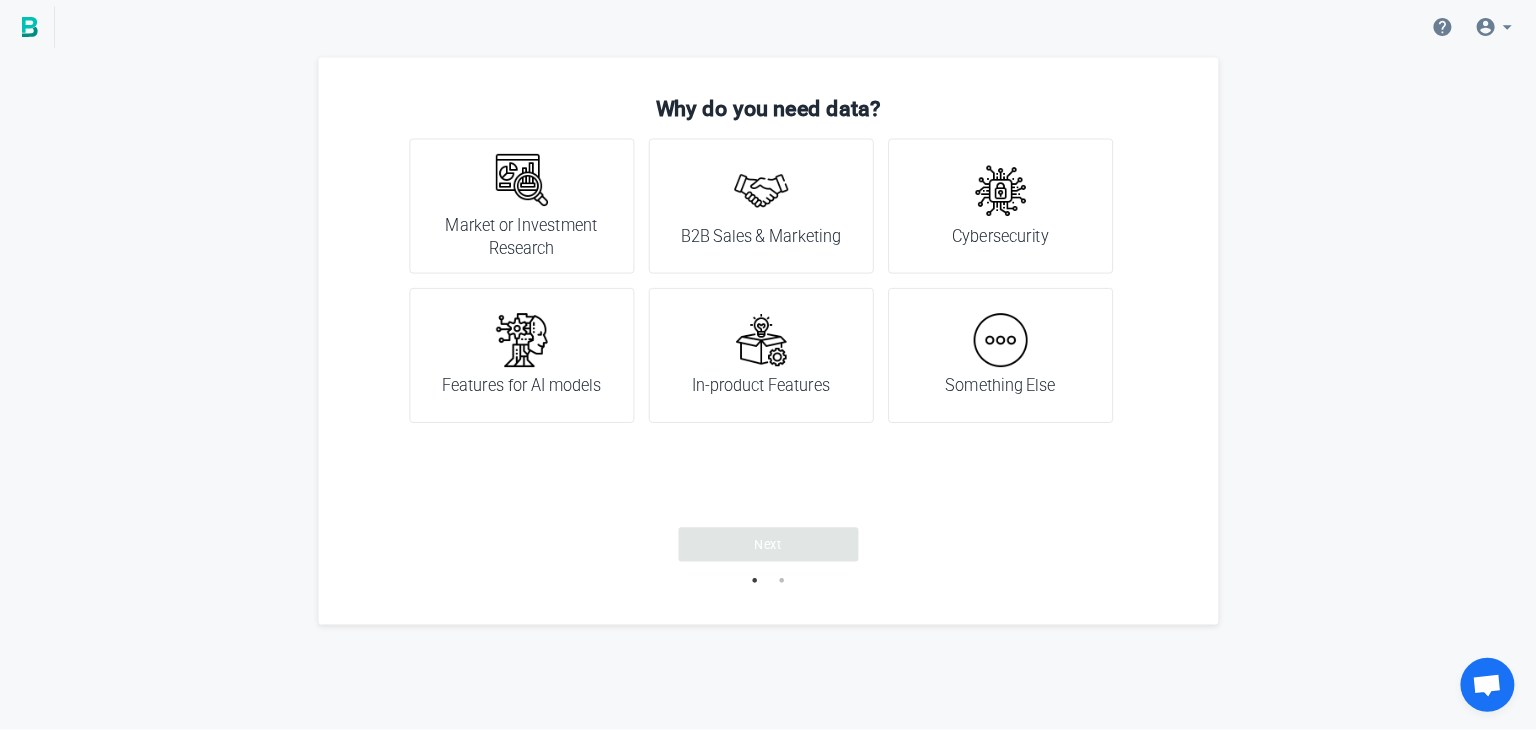 scroll, scrollTop: 0, scrollLeft: 0, axis: both 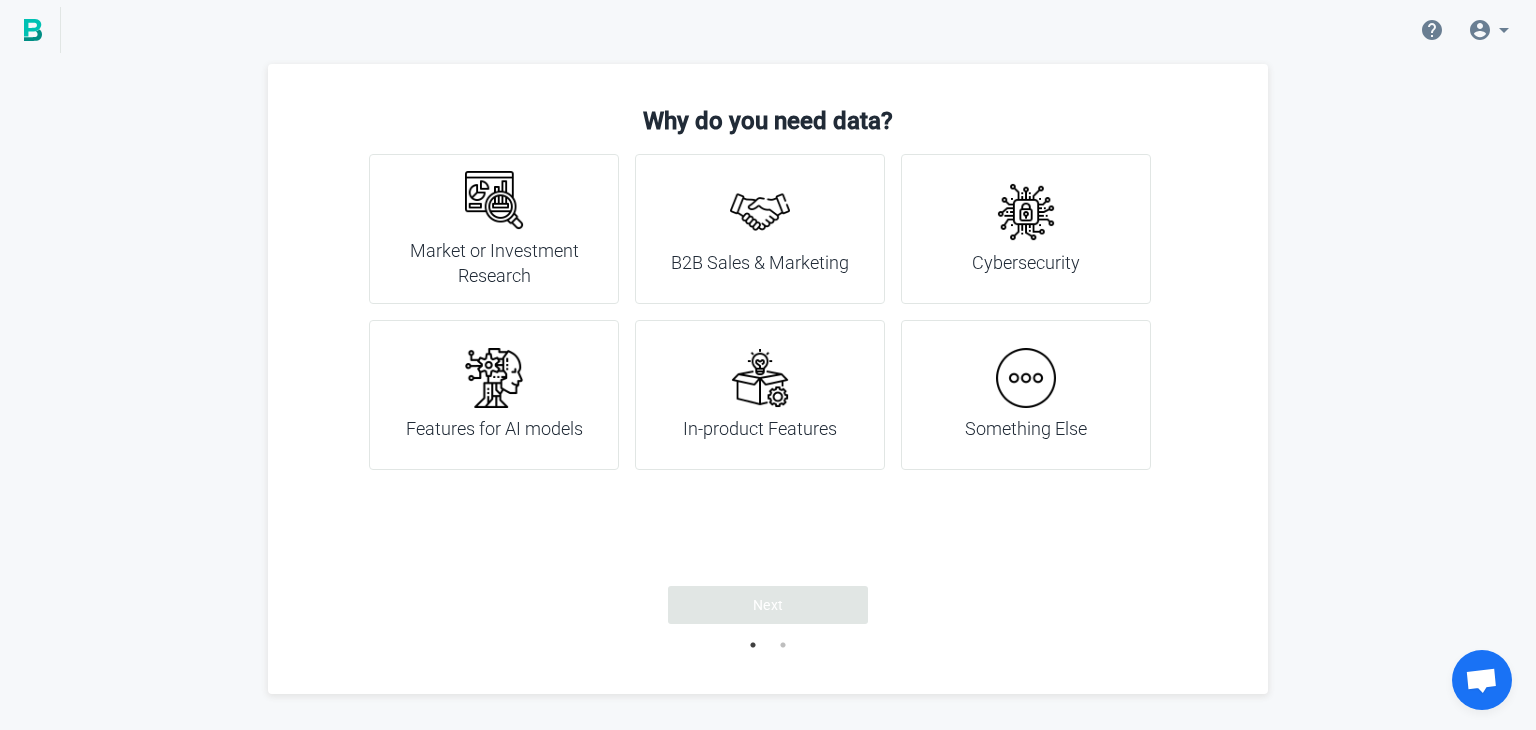 click on "B2B Sales & Marketing" at bounding box center (760, 229) 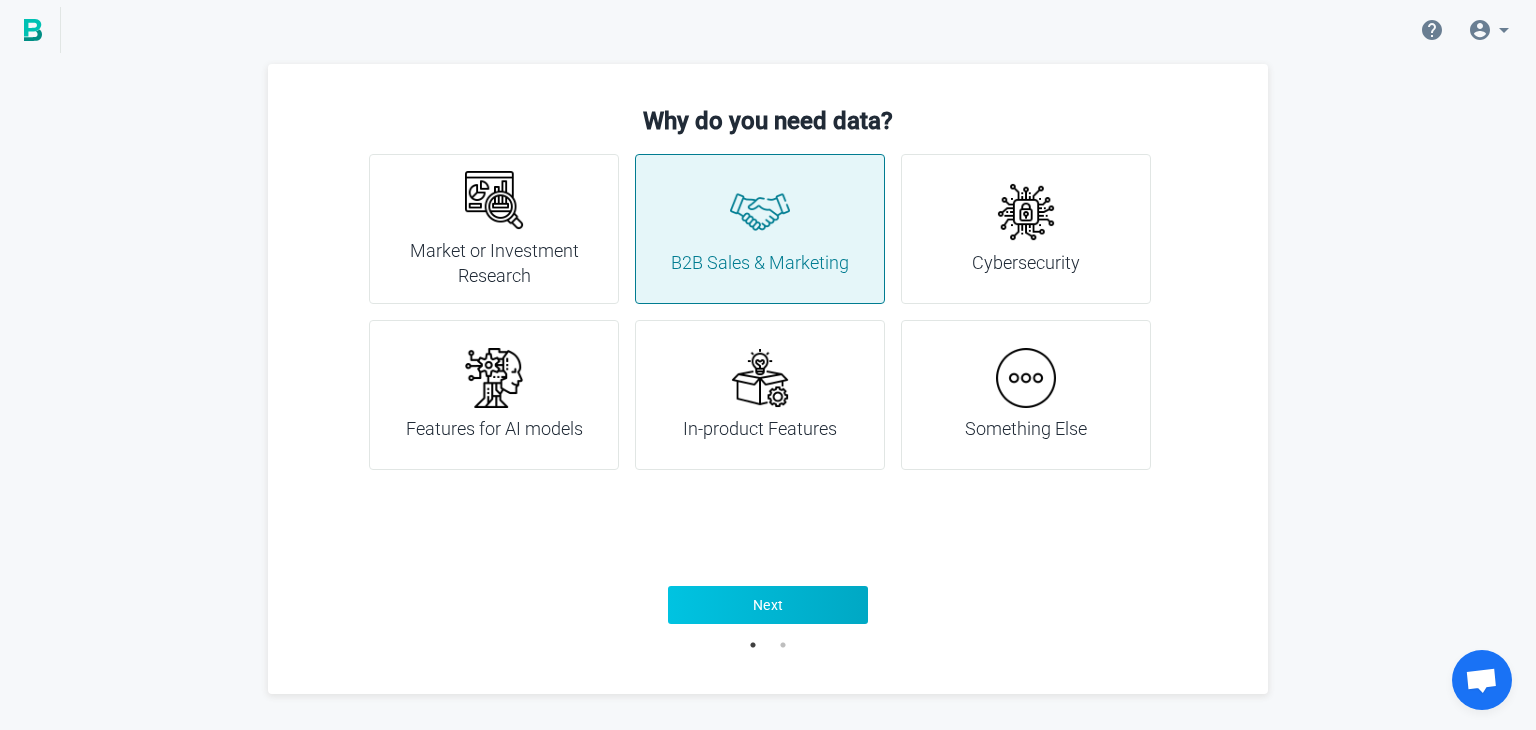 click on "Next" at bounding box center [768, 605] 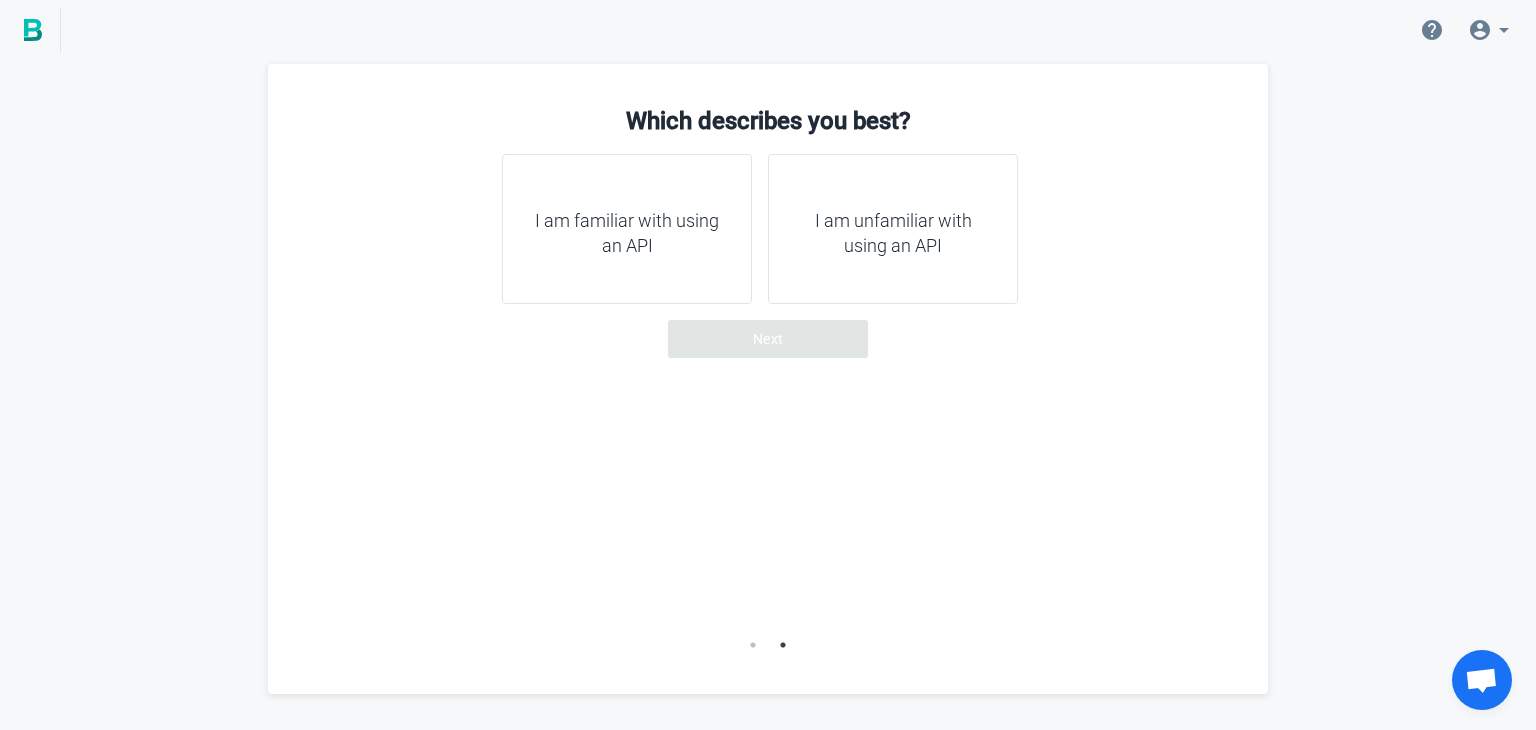 click on "I am familiar with using an API" at bounding box center (627, 229) 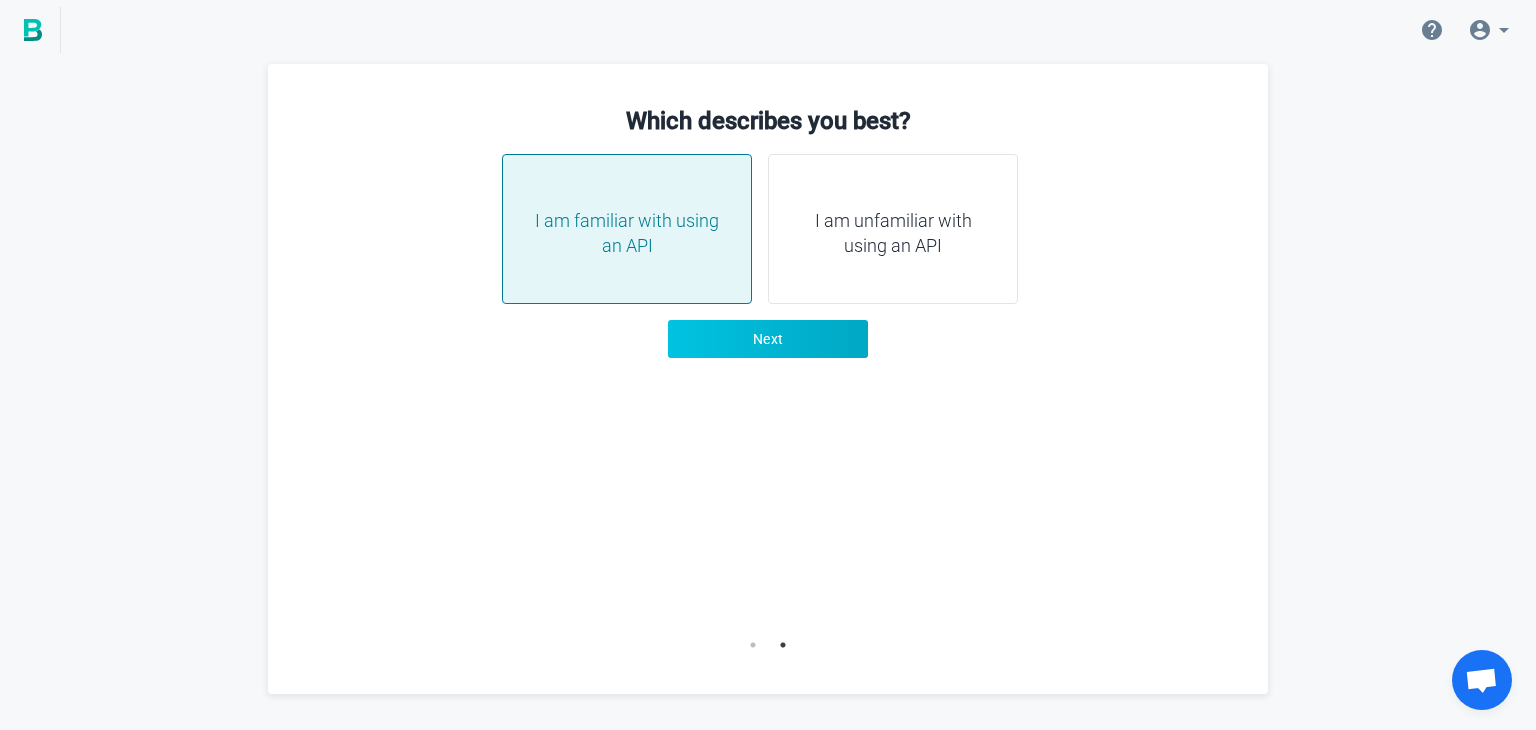 click on "Next" at bounding box center [768, 339] 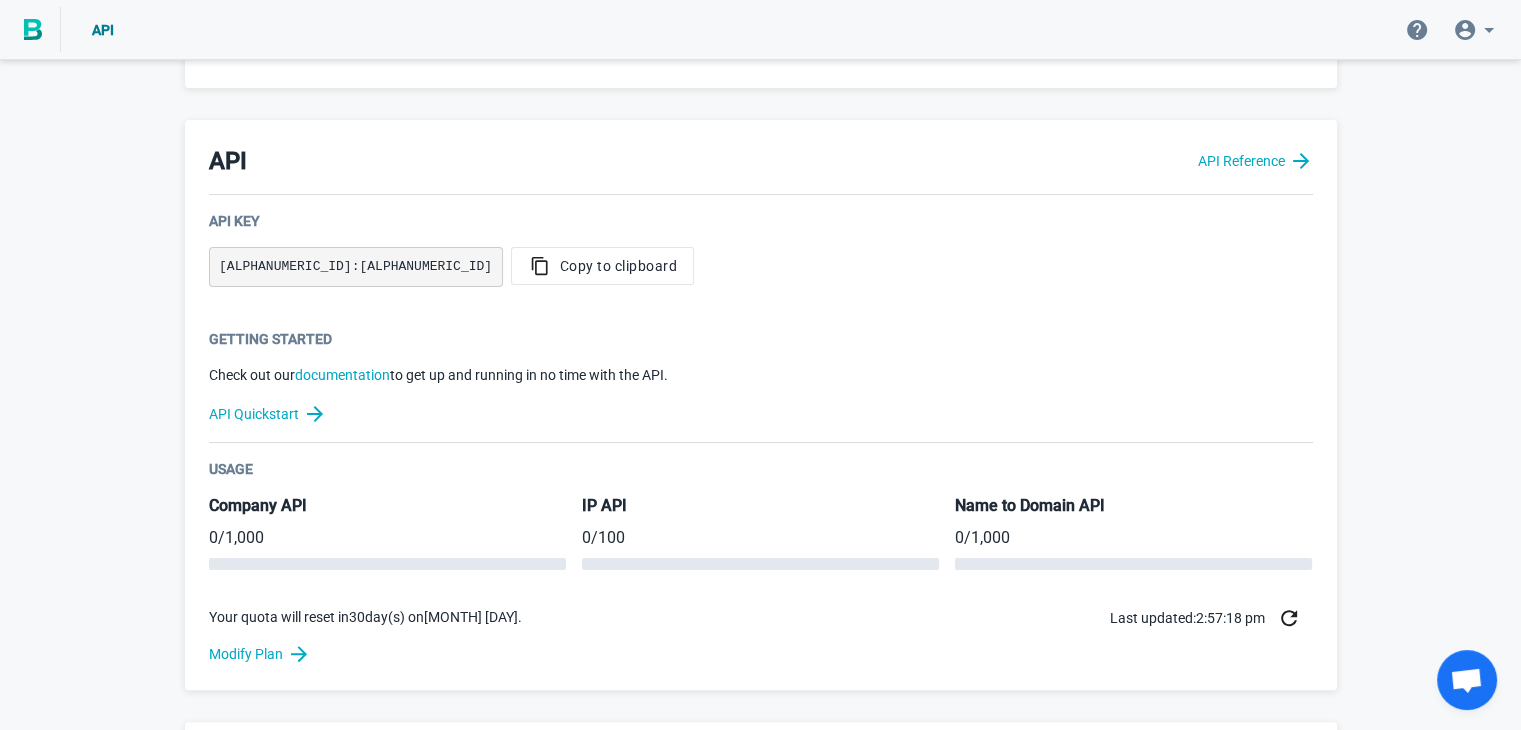 scroll, scrollTop: 400, scrollLeft: 0, axis: vertical 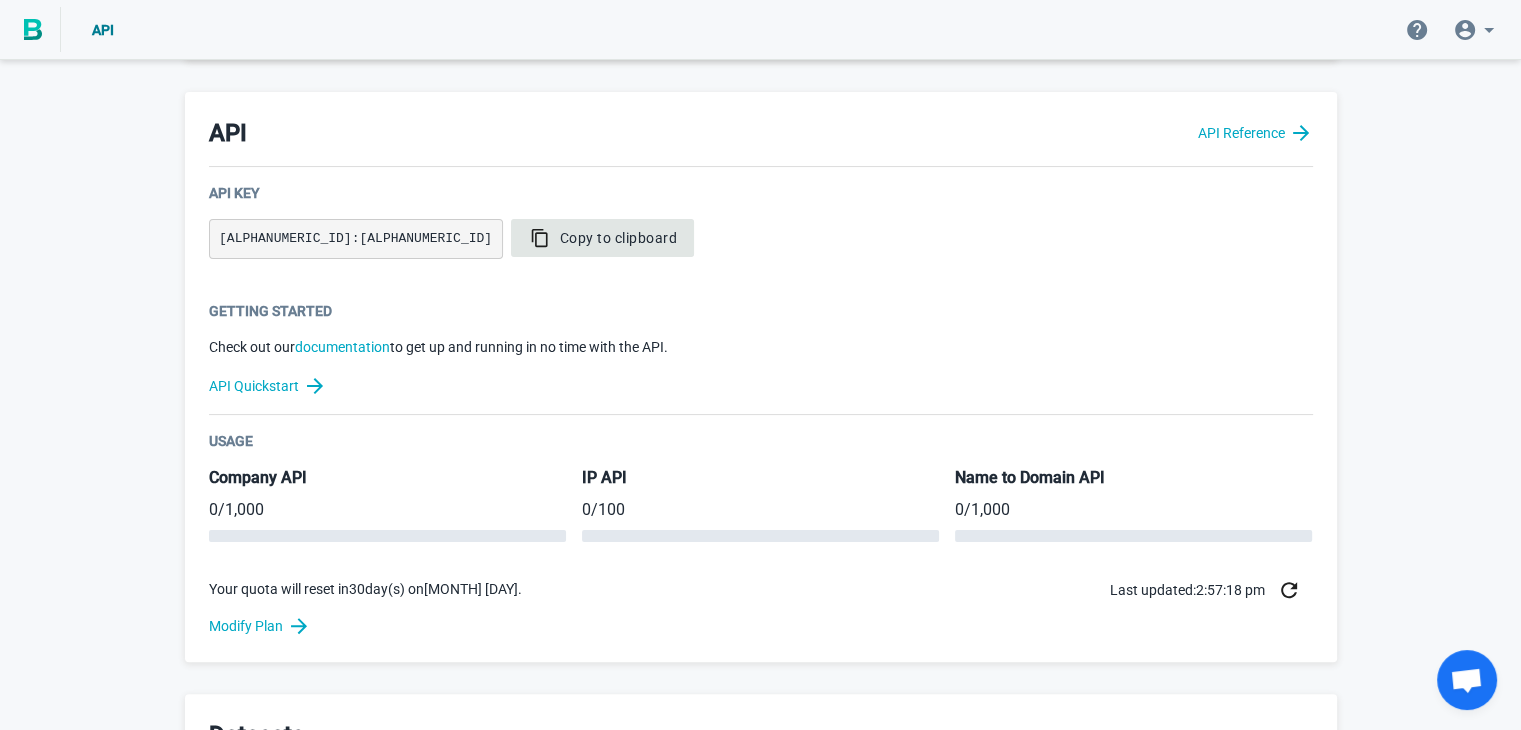 click on "Copy to clipboard" at bounding box center (603, 238) 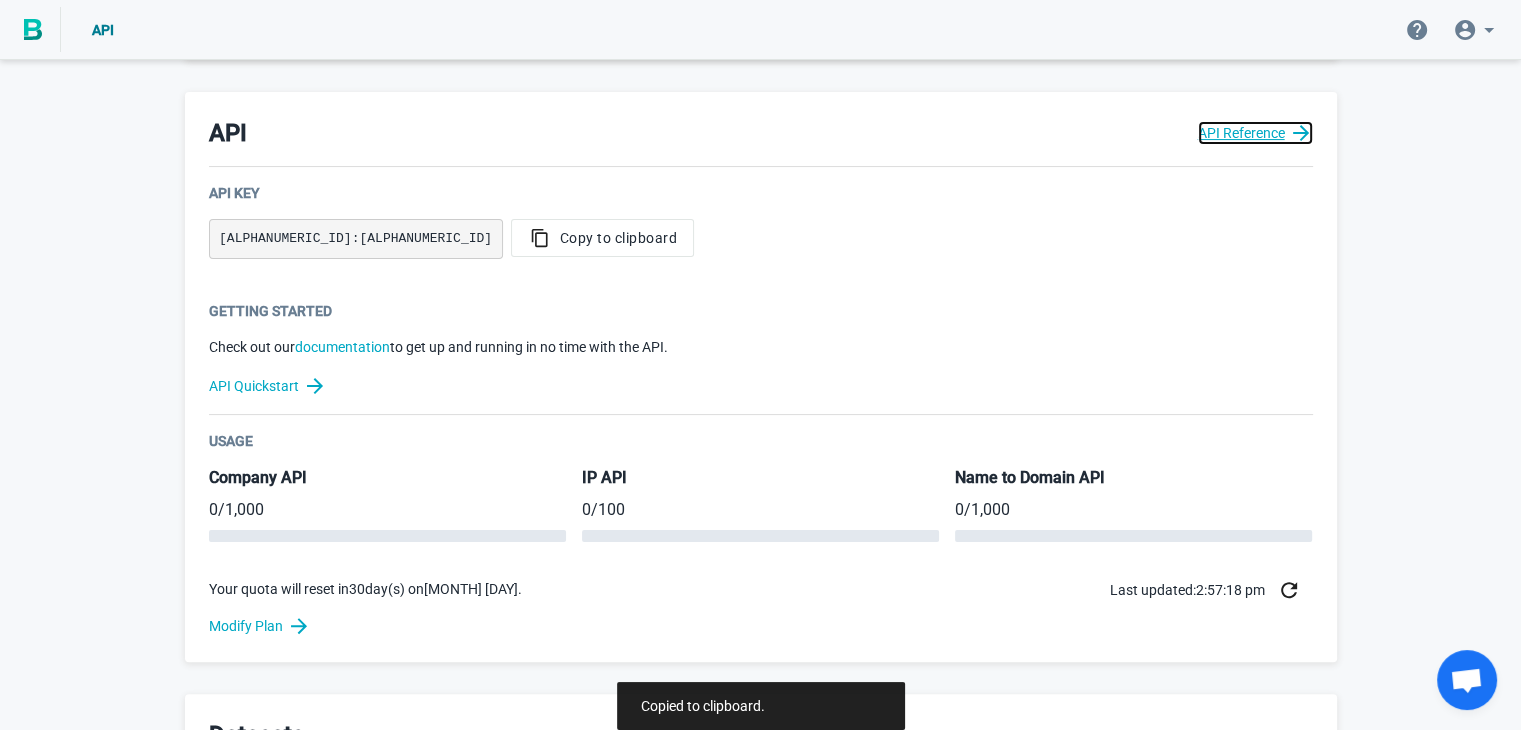 click on "API Reference" at bounding box center [1255, 133] 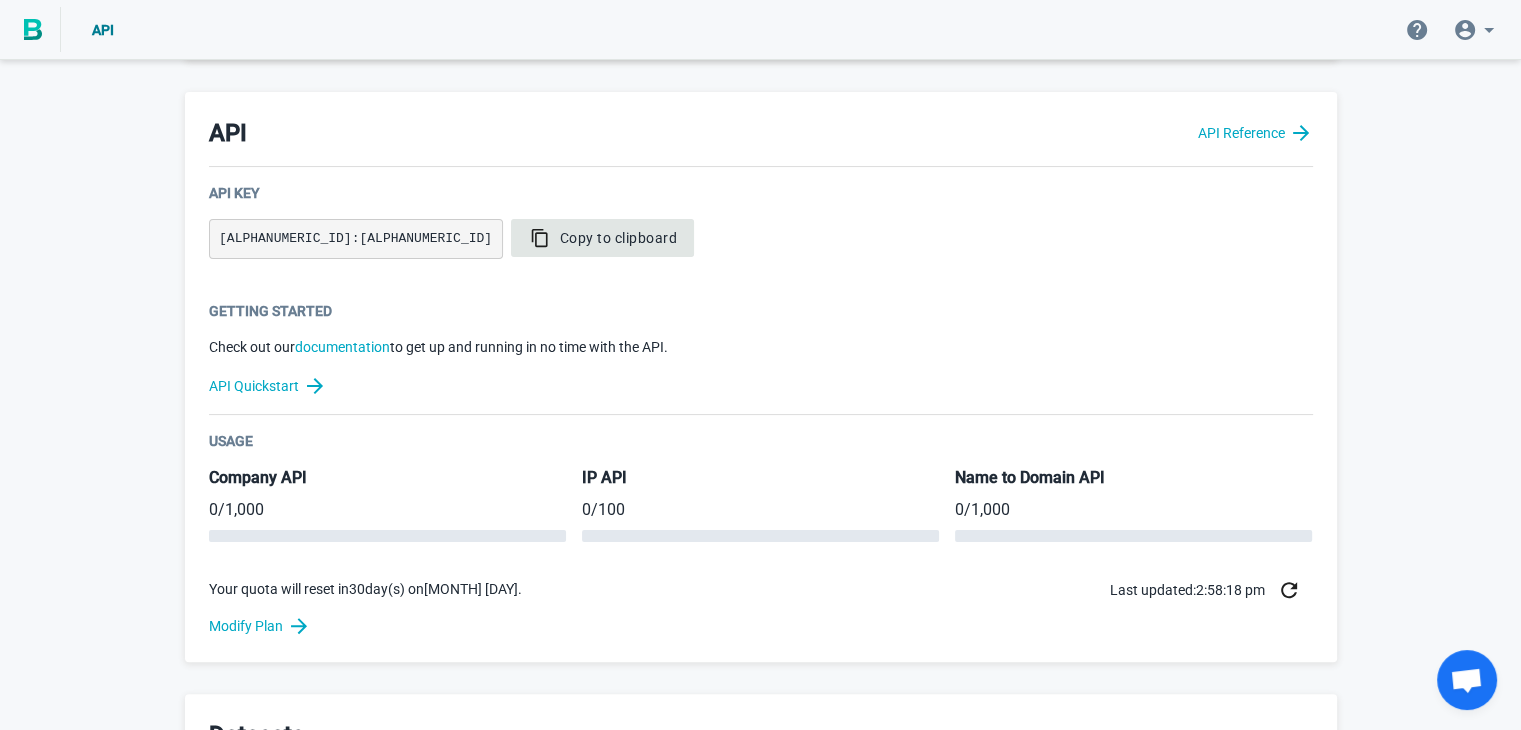 click on "Copy to clipboard" at bounding box center [603, 238] 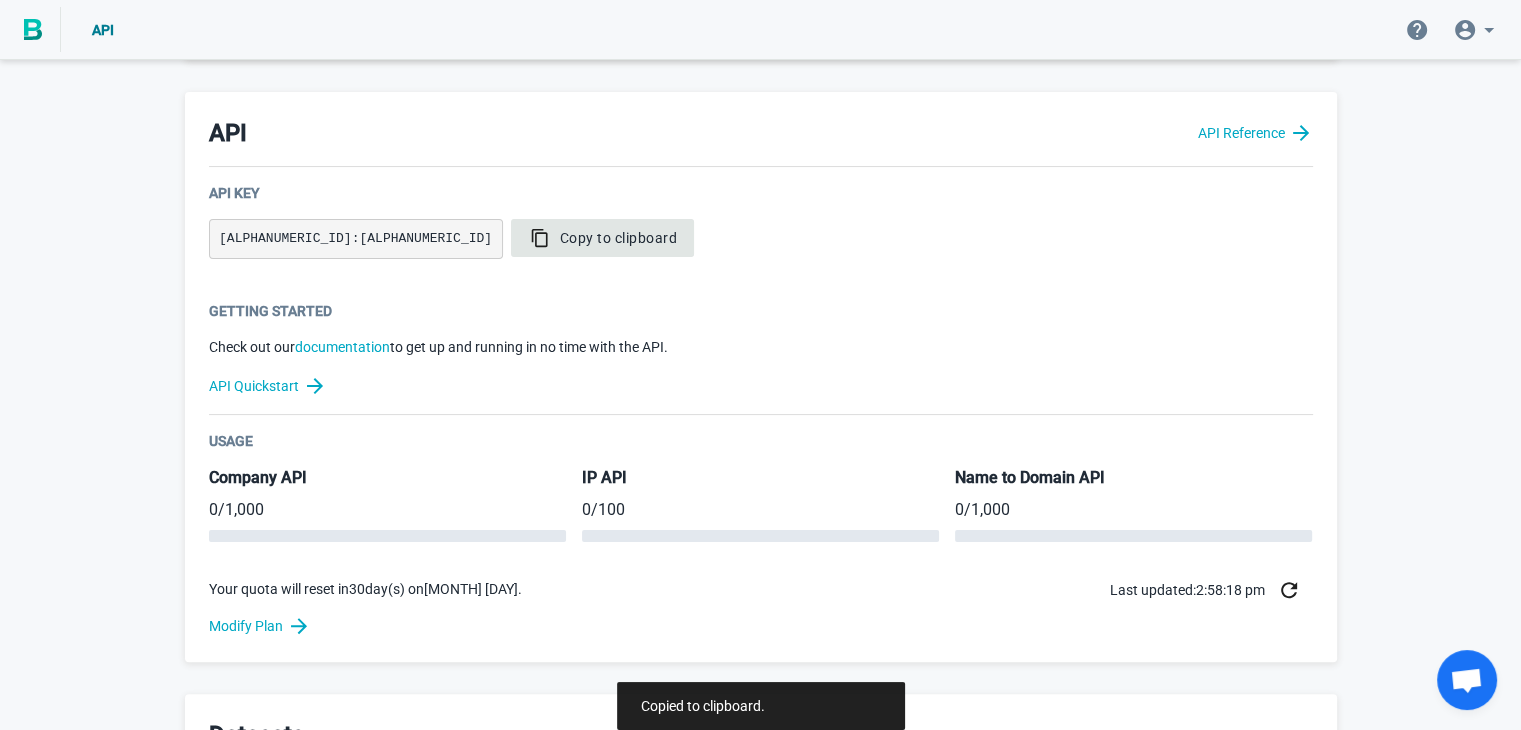 type 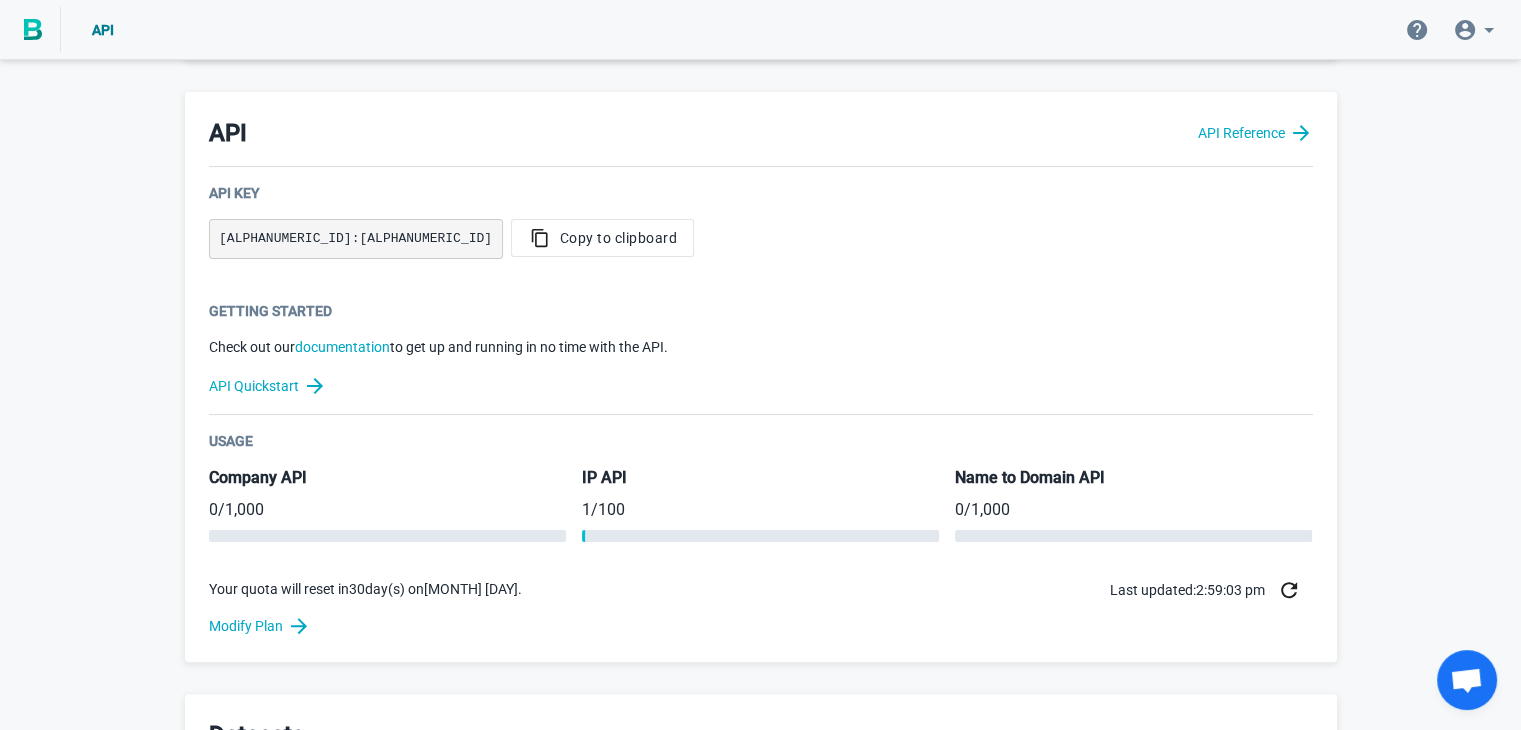 click on "1BsNBuKyApKzfSLtQbbHlA:4FNjvL6pHsQrH6nCpbFLt3  Copy to clipboard" at bounding box center (761, 244) 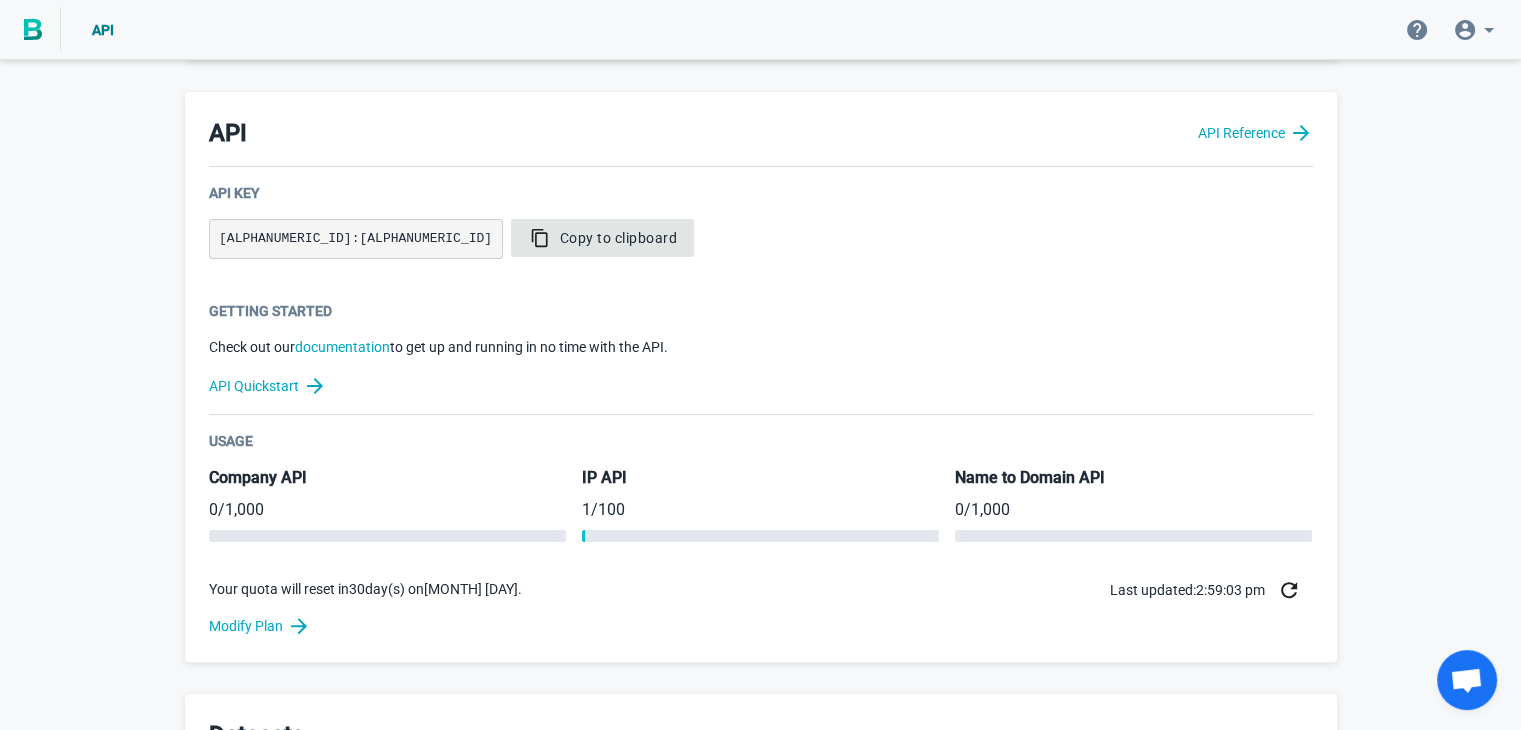 click 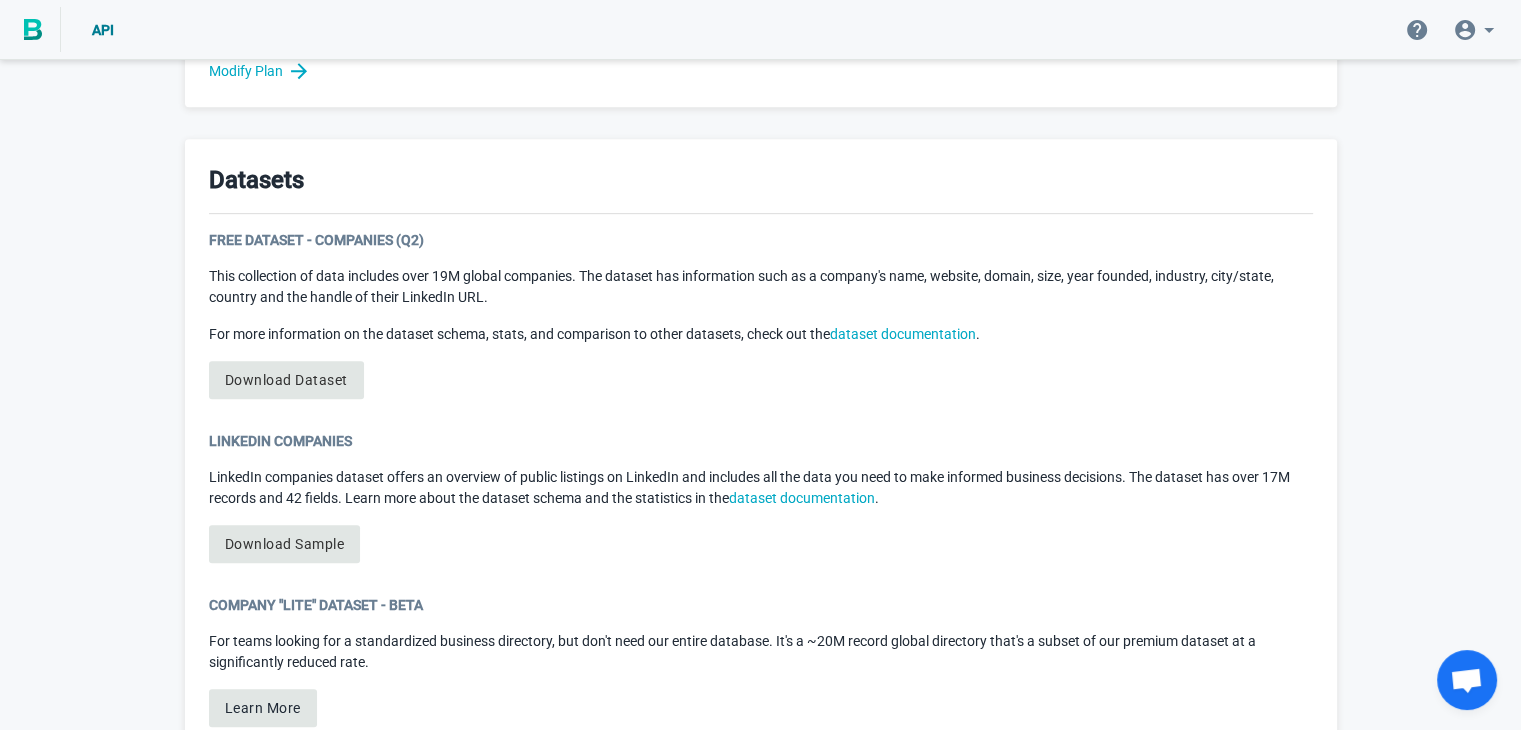 scroll, scrollTop: 960, scrollLeft: 0, axis: vertical 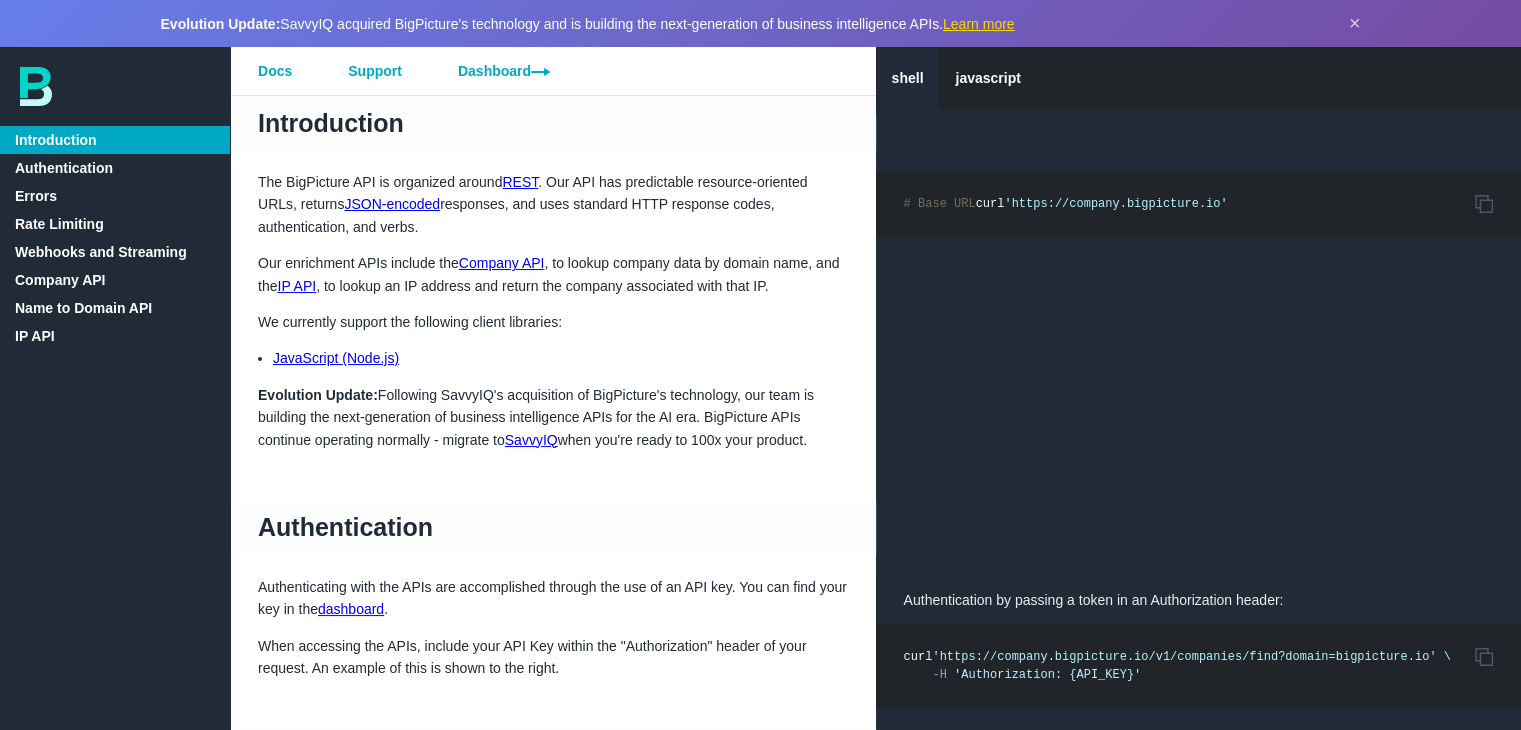 click on "Company API" at bounding box center (115, 280) 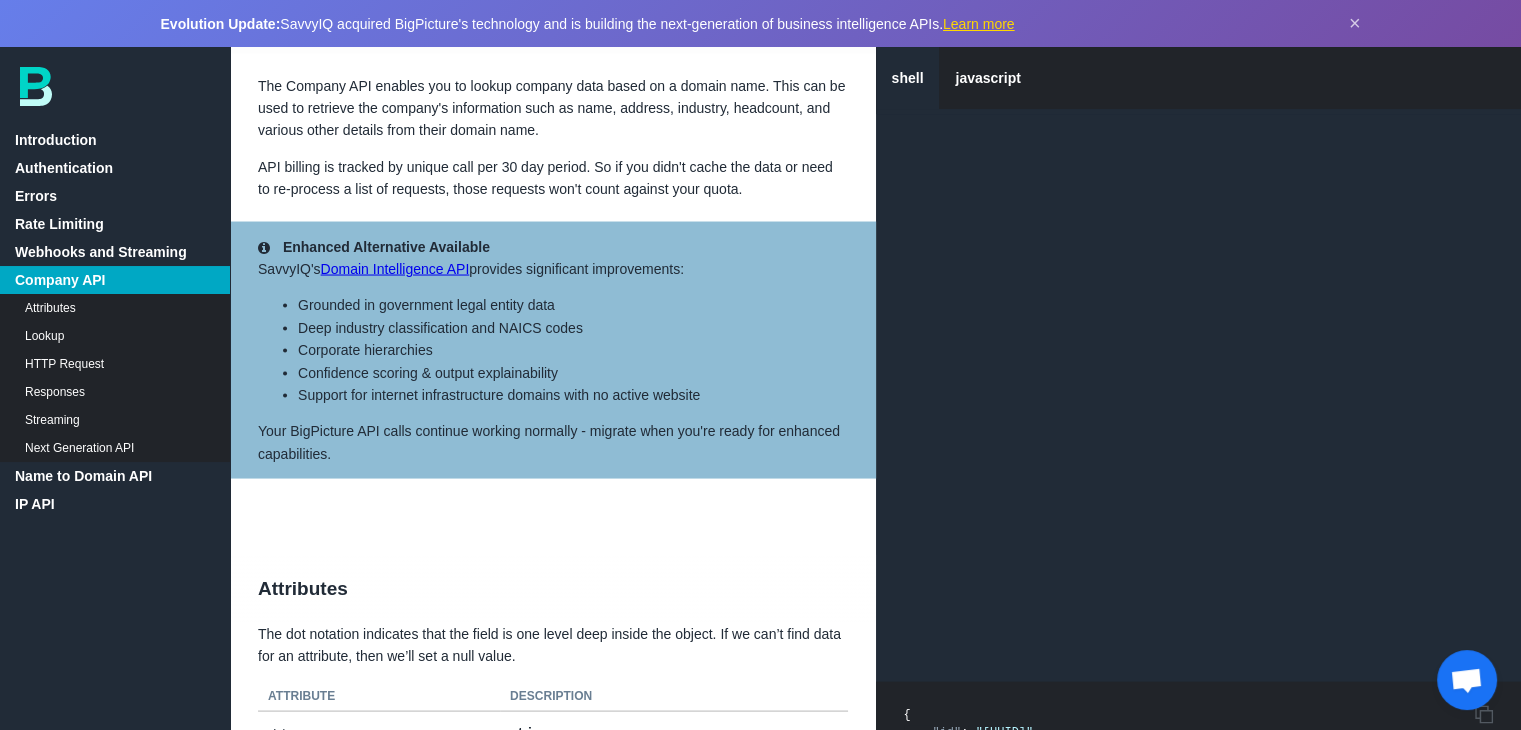 click on "Domain Intelligence API" at bounding box center [395, 268] 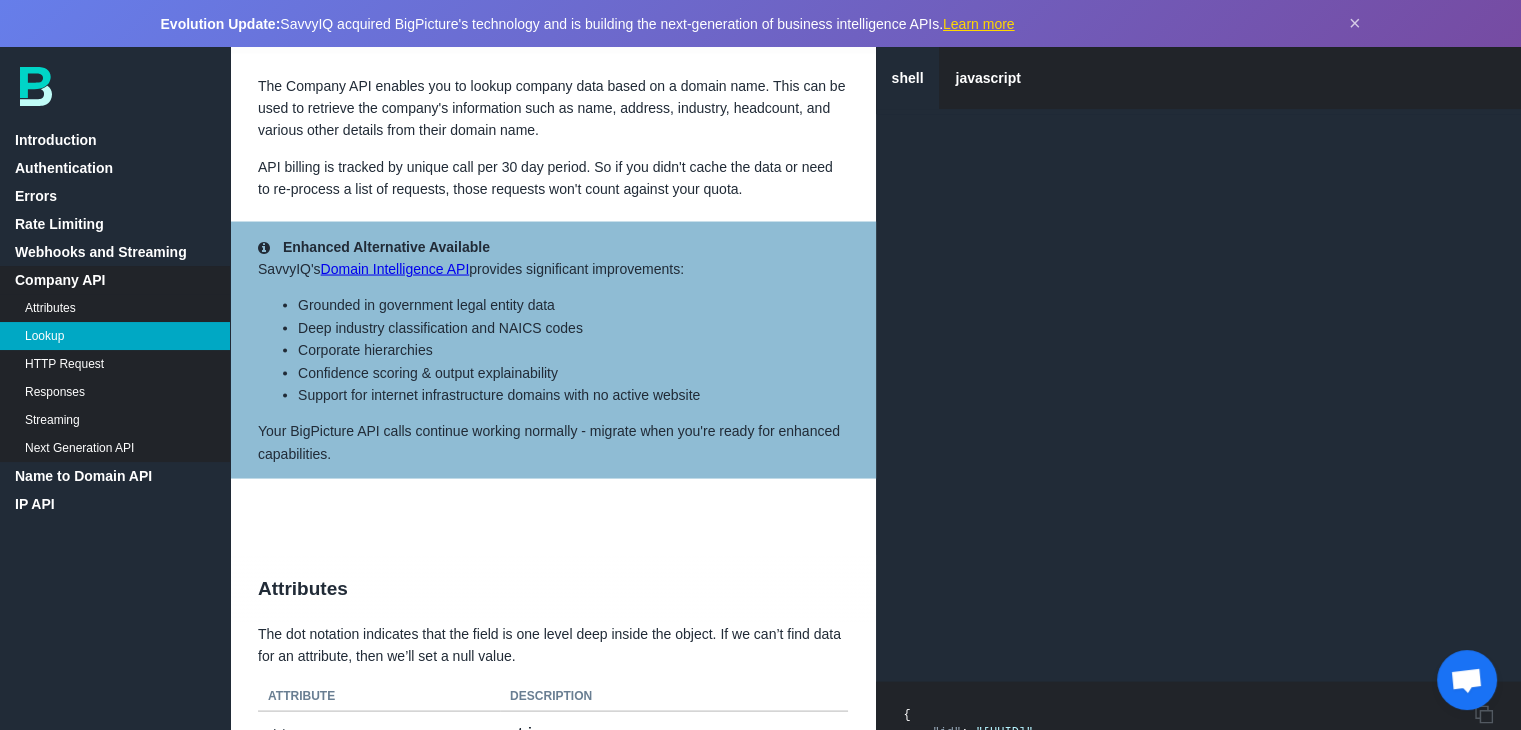scroll, scrollTop: 8943, scrollLeft: 0, axis: vertical 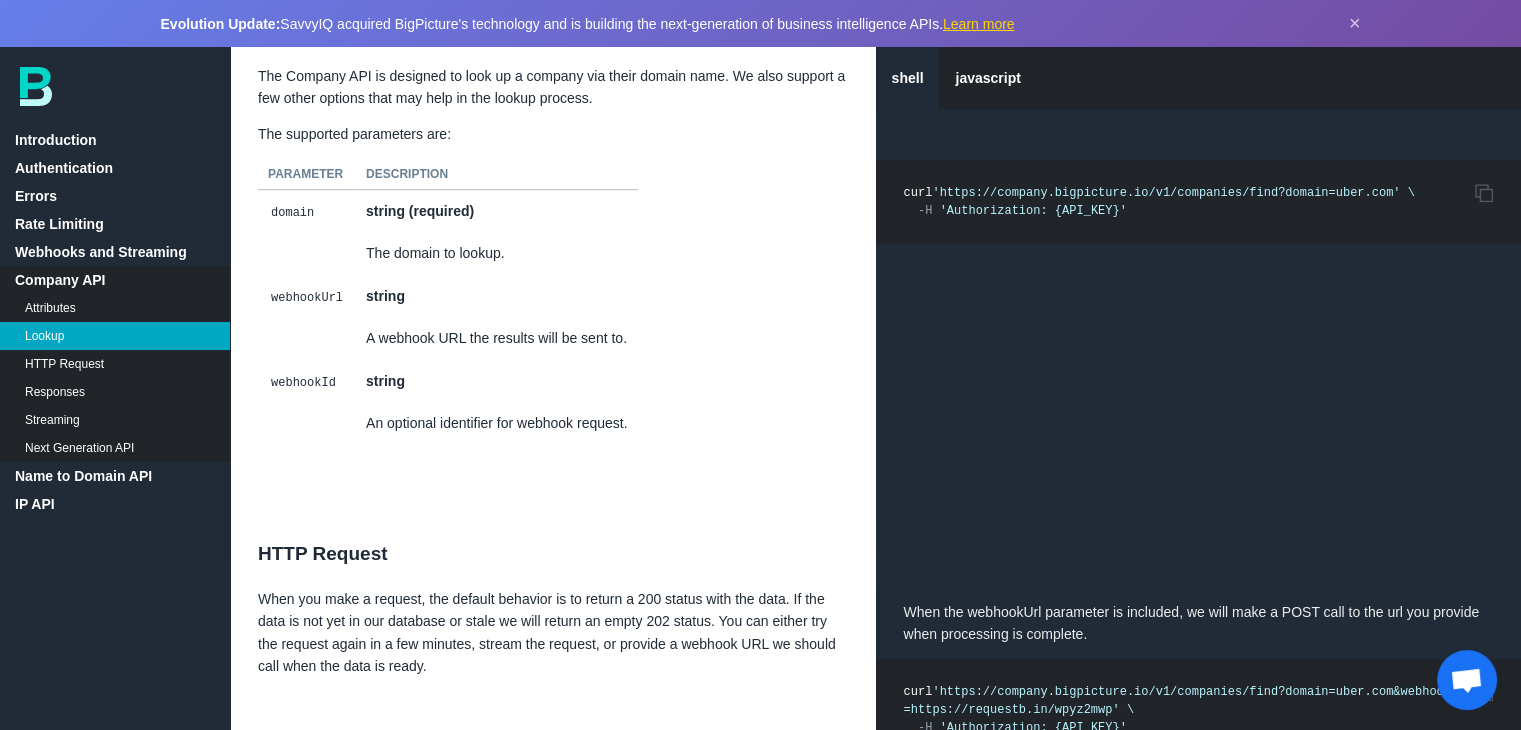 click on "IP API" at bounding box center (115, 504) 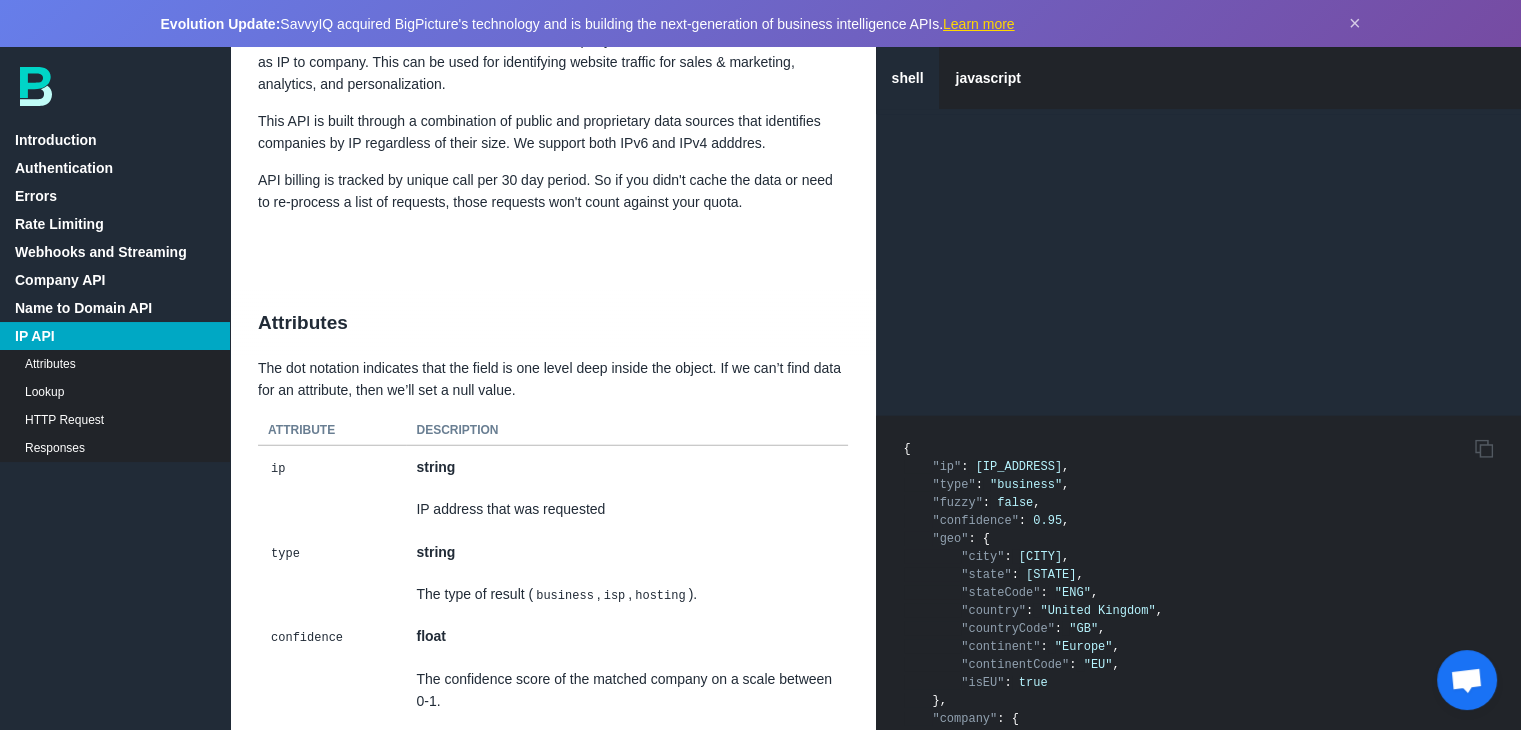 click on "Lookup" at bounding box center [115, 392] 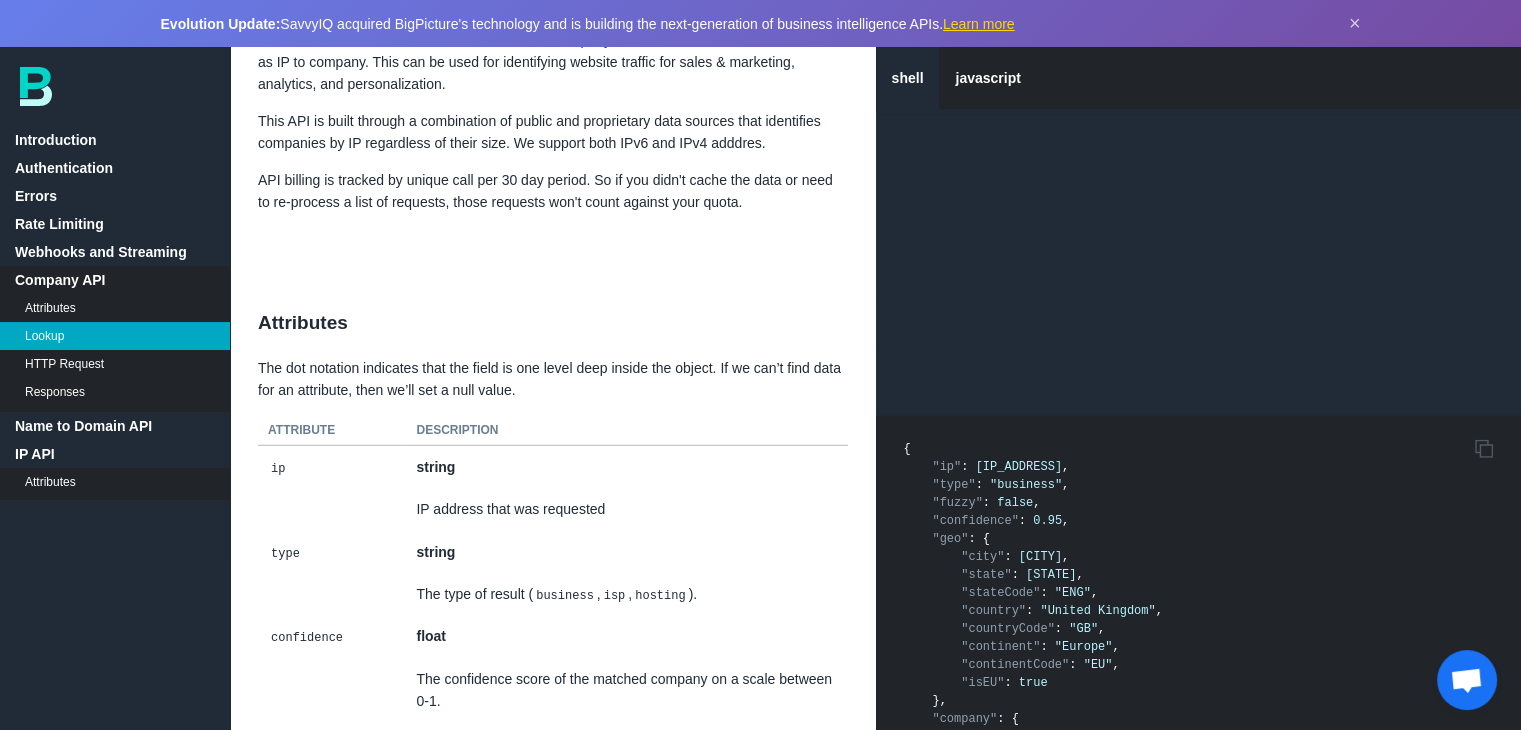 scroll, scrollTop: 8943, scrollLeft: 0, axis: vertical 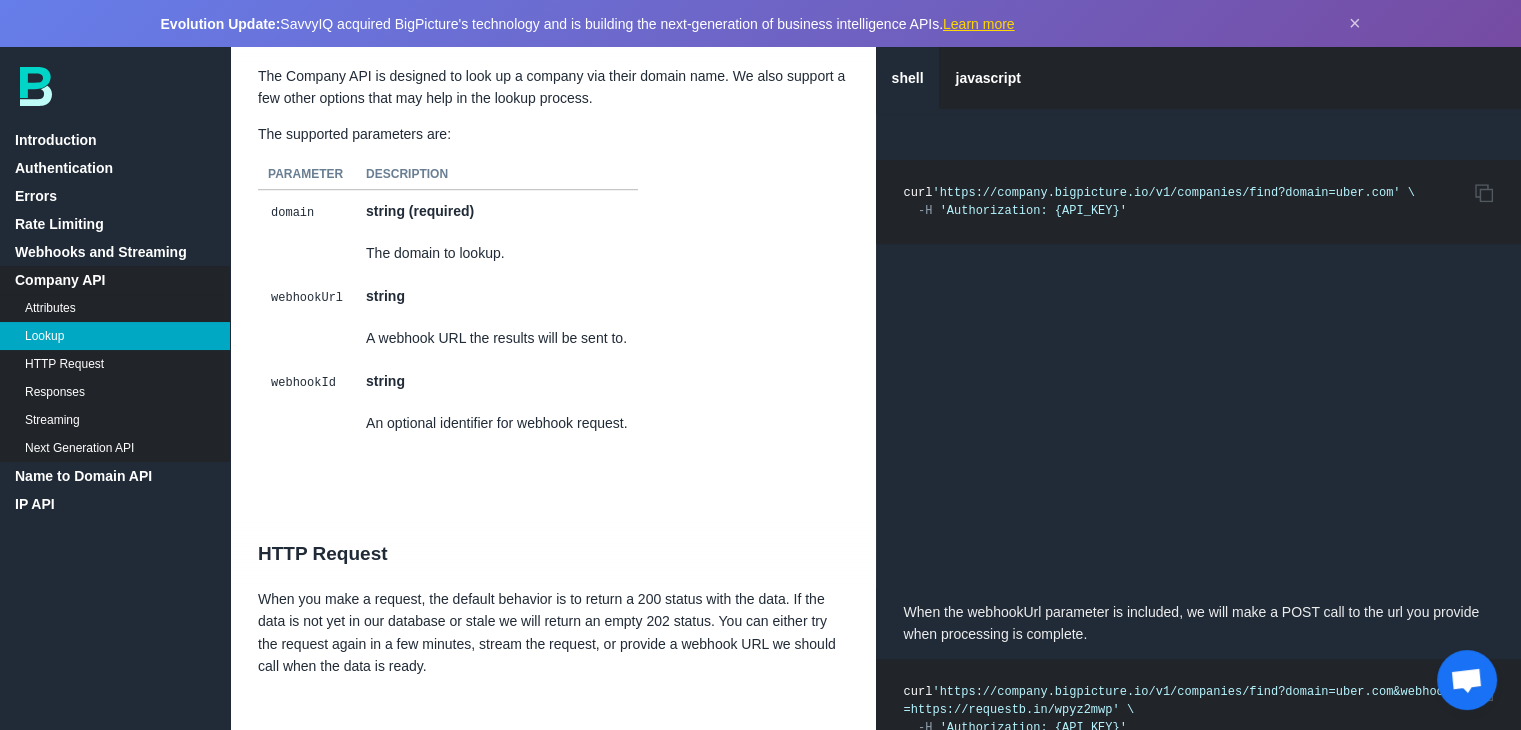click on "Name to Domain API" at bounding box center [115, 476] 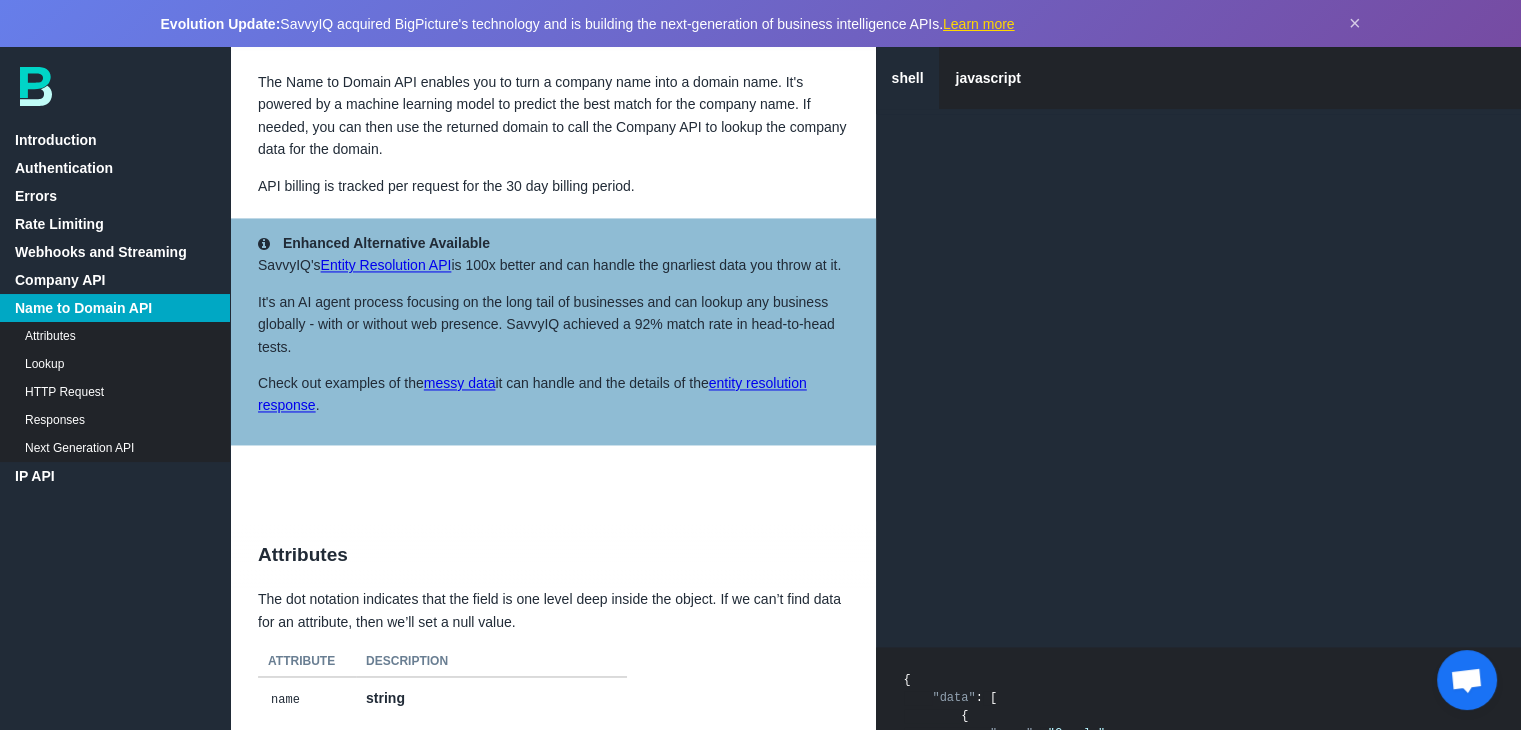 click on "HTTP Request" at bounding box center [115, 392] 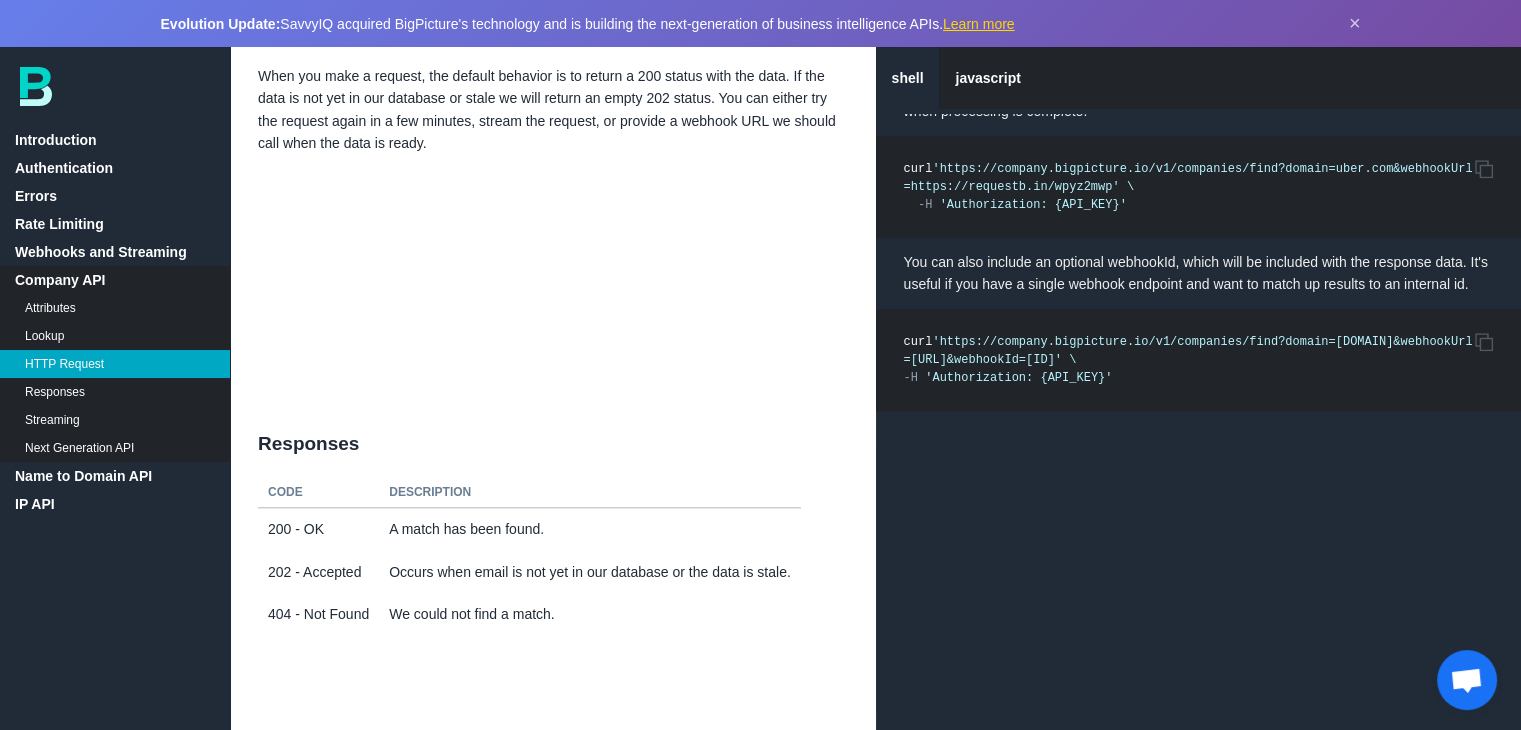 click on "IP API" at bounding box center [115, 504] 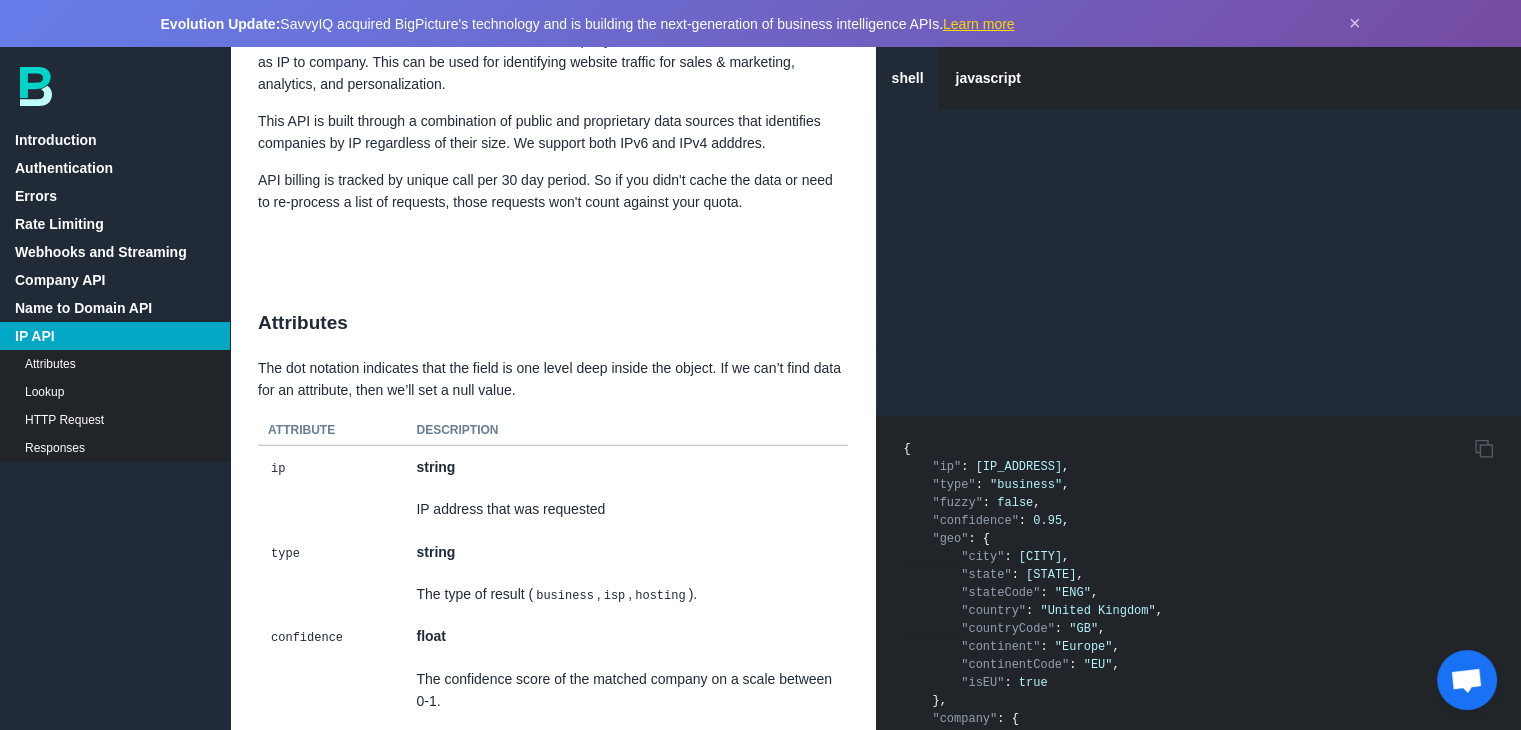 click on "Lookup" at bounding box center (115, 392) 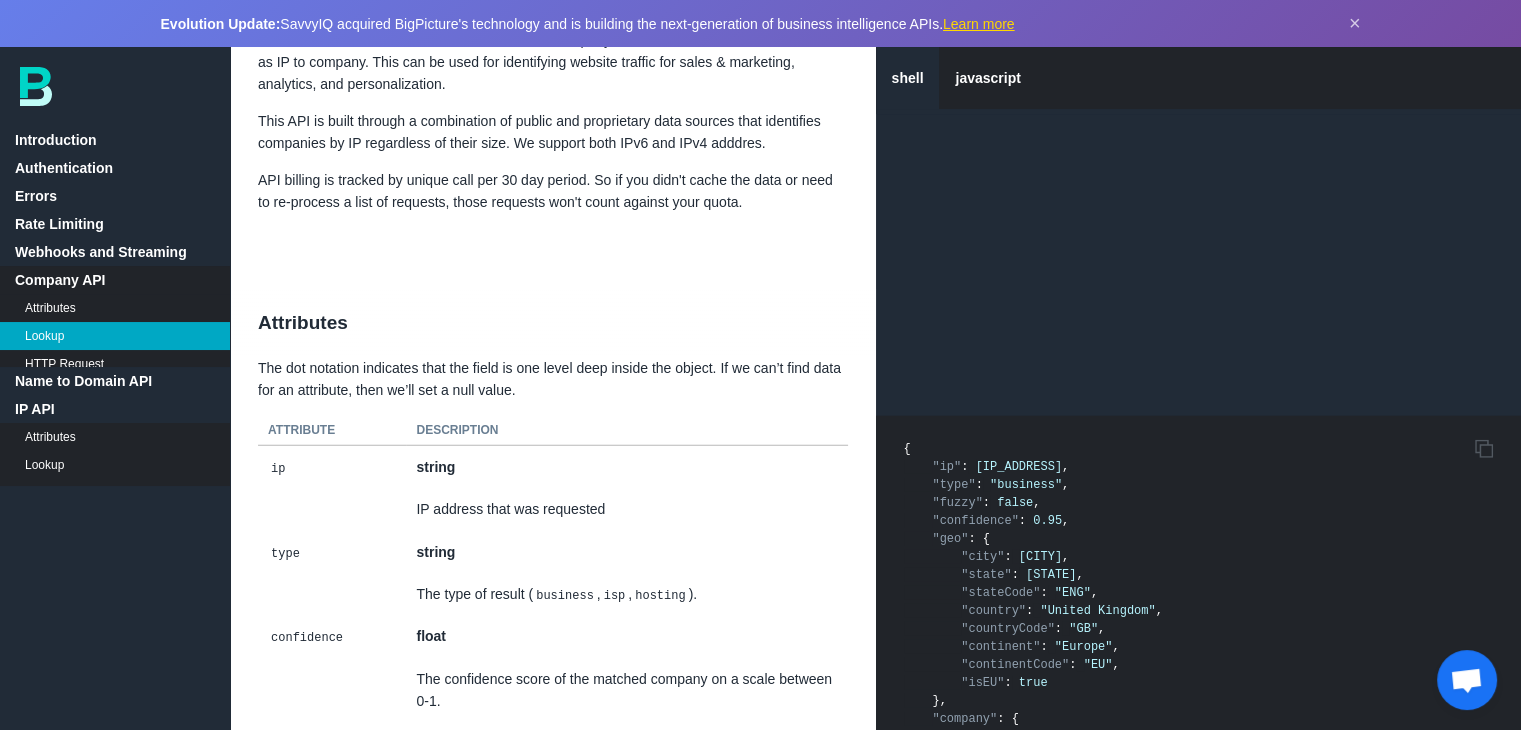 scroll, scrollTop: 8943, scrollLeft: 0, axis: vertical 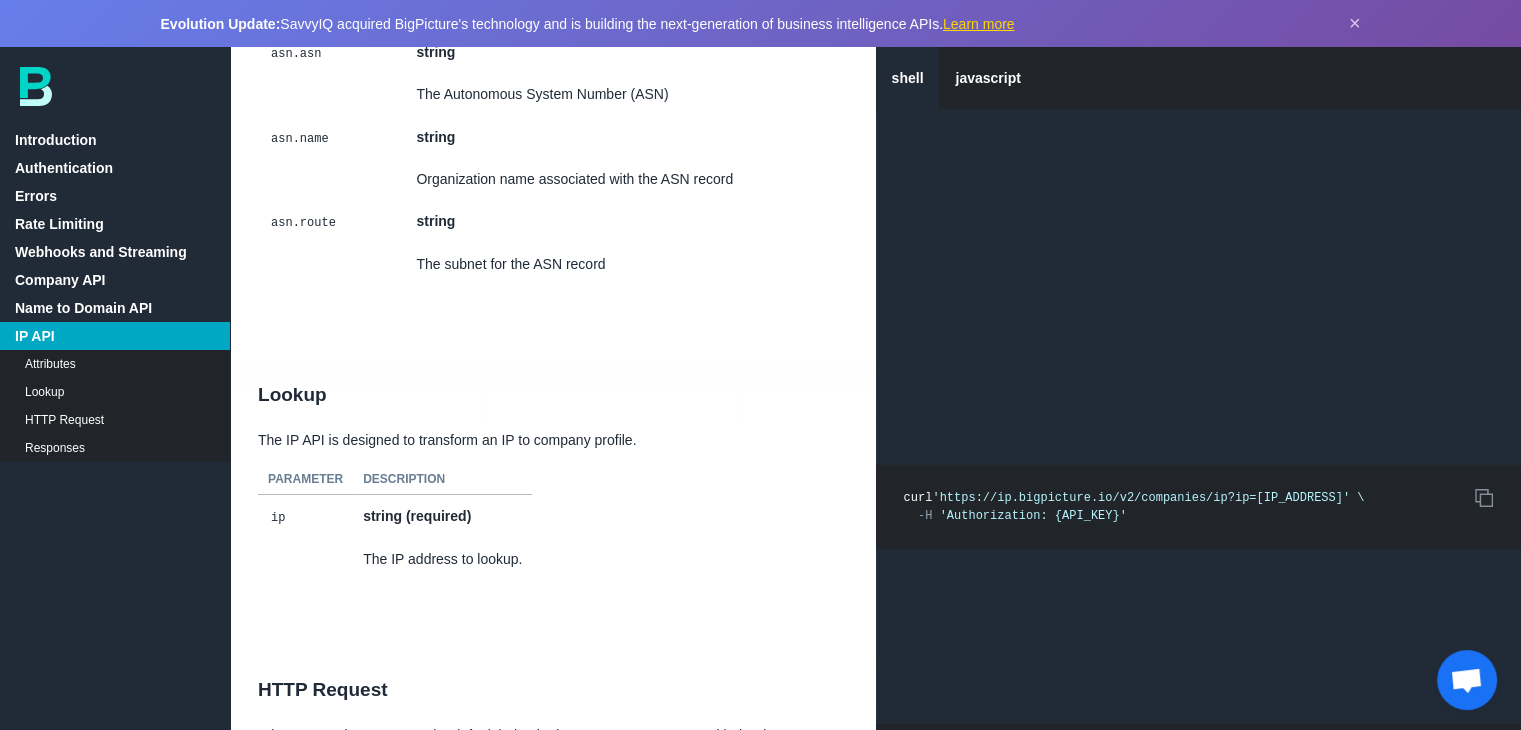 click on "Copy to Clipboard" 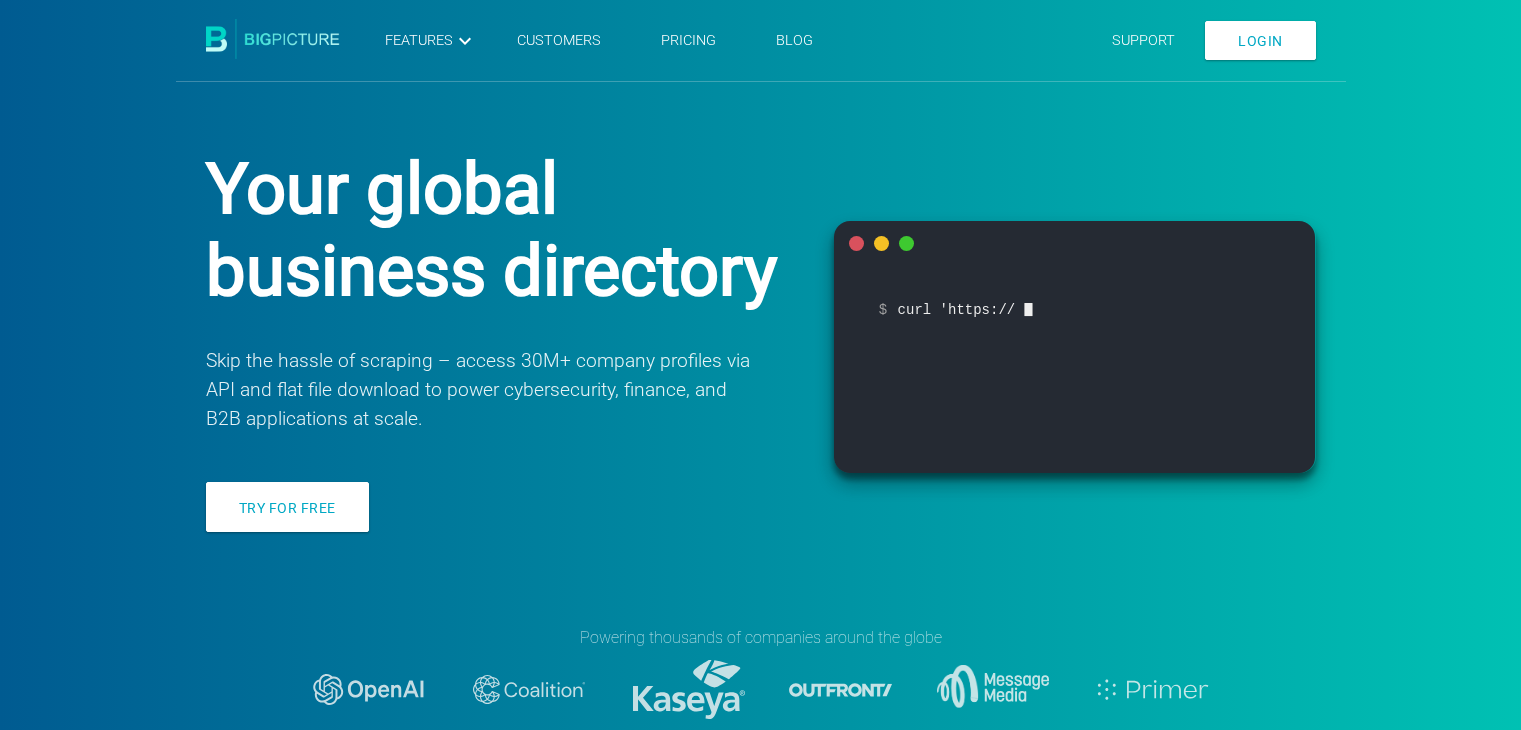 scroll, scrollTop: 0, scrollLeft: 0, axis: both 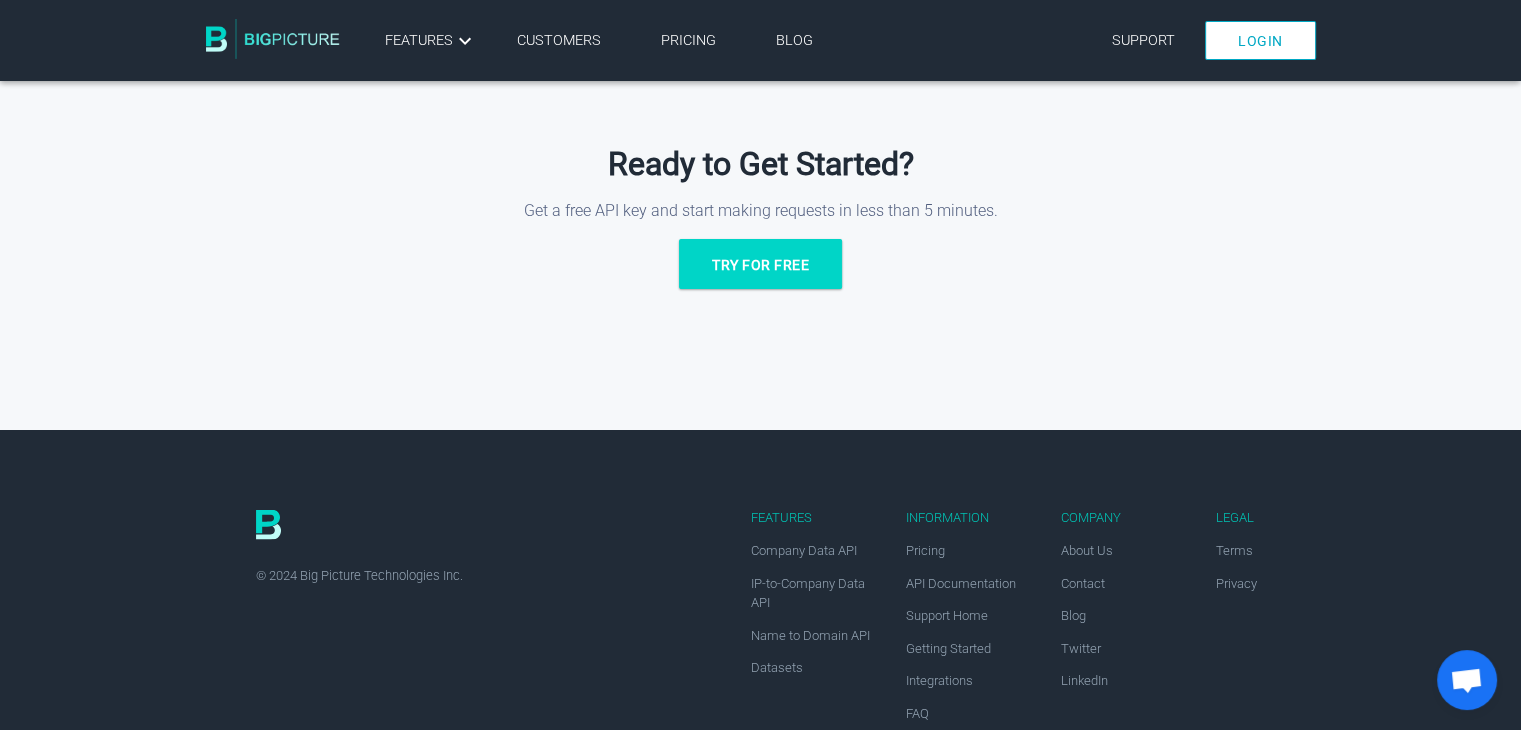 click on "IP-to-Company Data API" at bounding box center [816, 592] 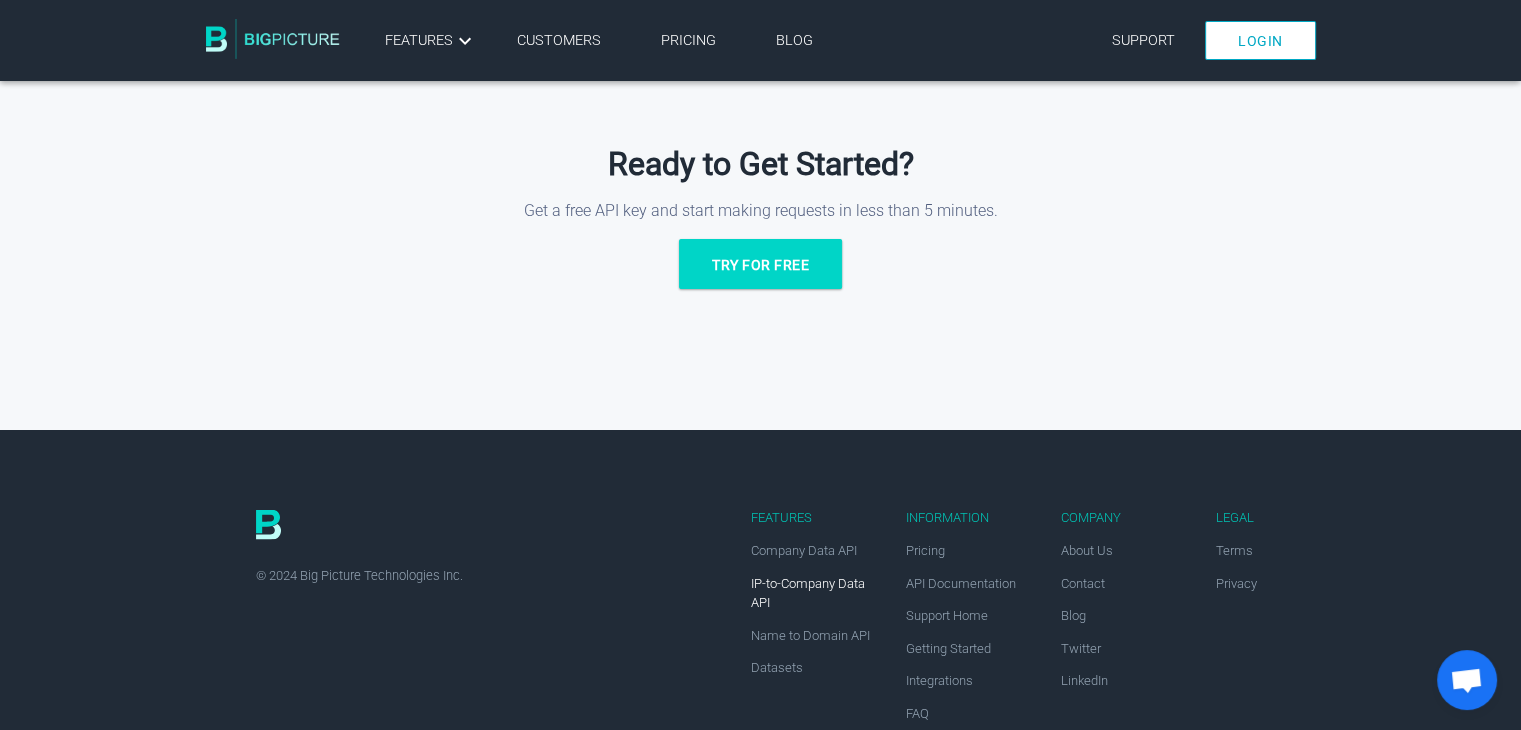 click on "IP-to-Company Data API" at bounding box center (808, 592) 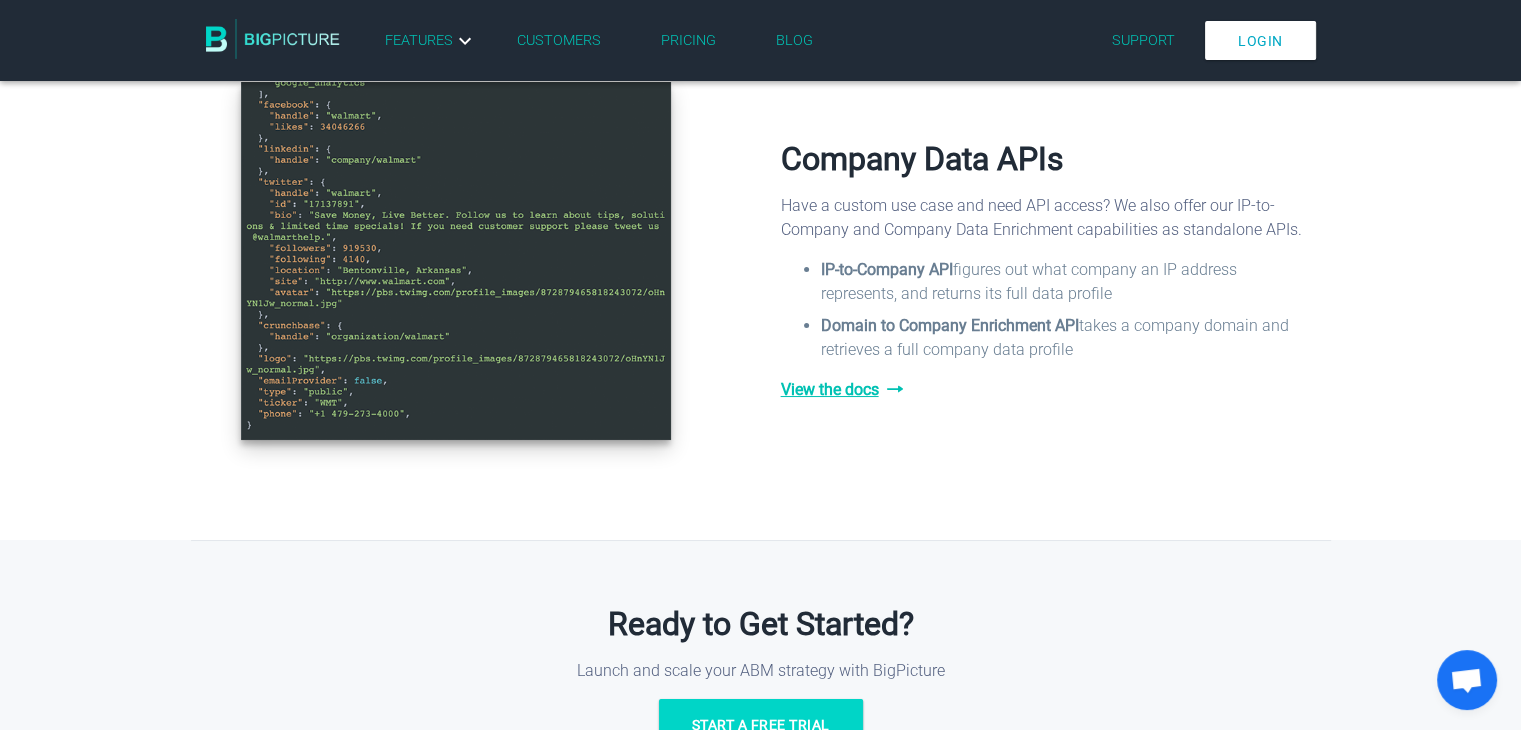 scroll, scrollTop: 2120, scrollLeft: 0, axis: vertical 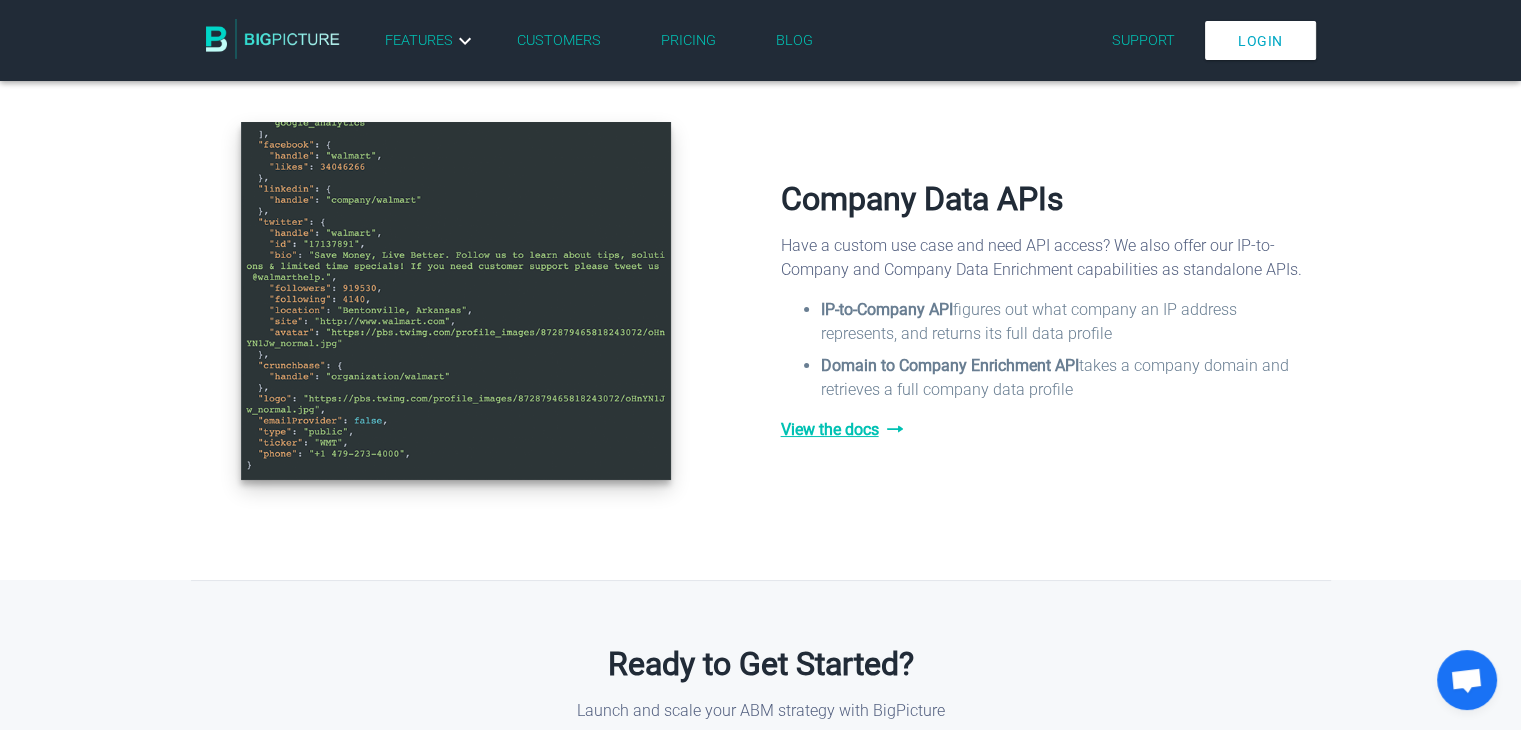 click on "Company Data APIs" at bounding box center [1046, 199] 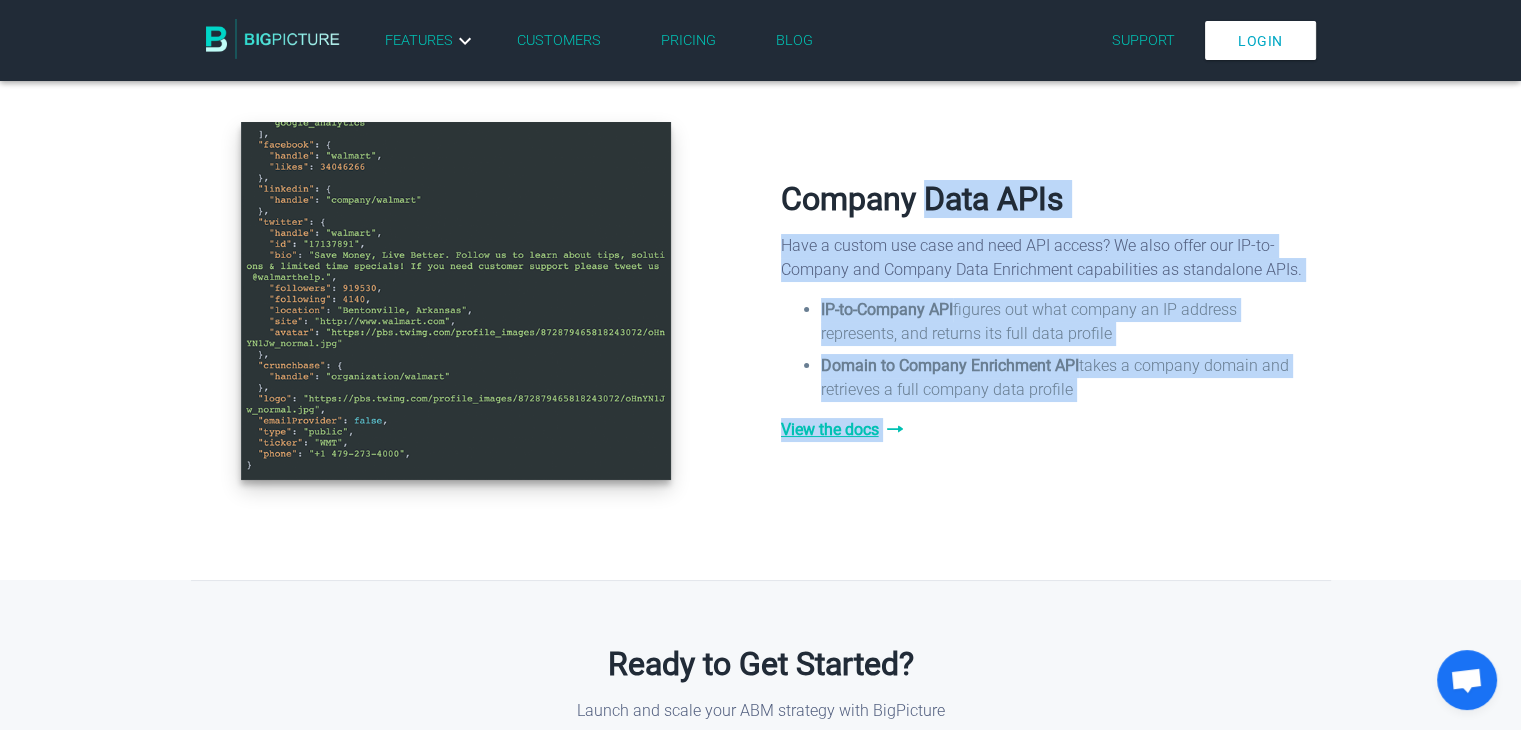 drag, startPoint x: 980, startPoint y: 205, endPoint x: 1004, endPoint y: 427, distance: 223.29353 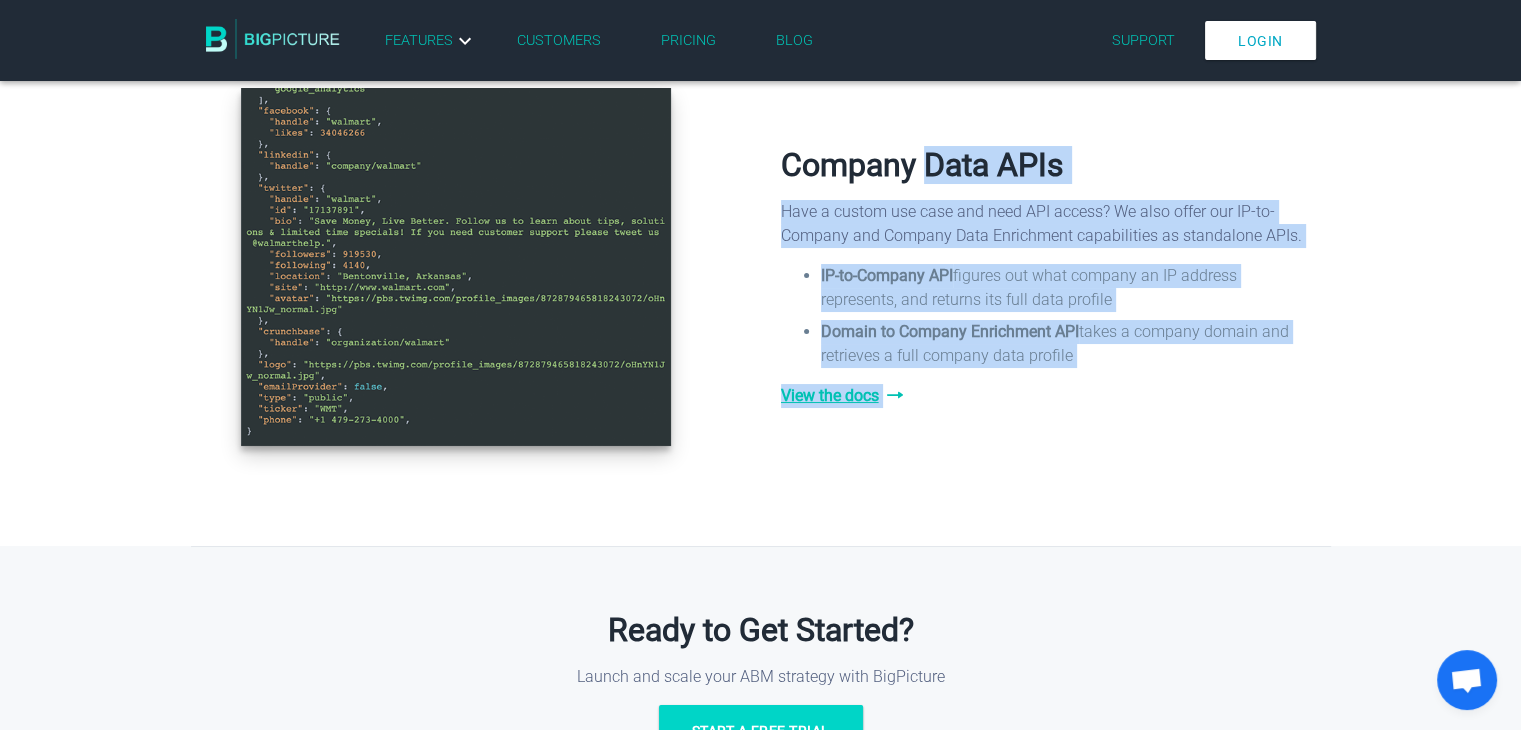 scroll, scrollTop: 2160, scrollLeft: 0, axis: vertical 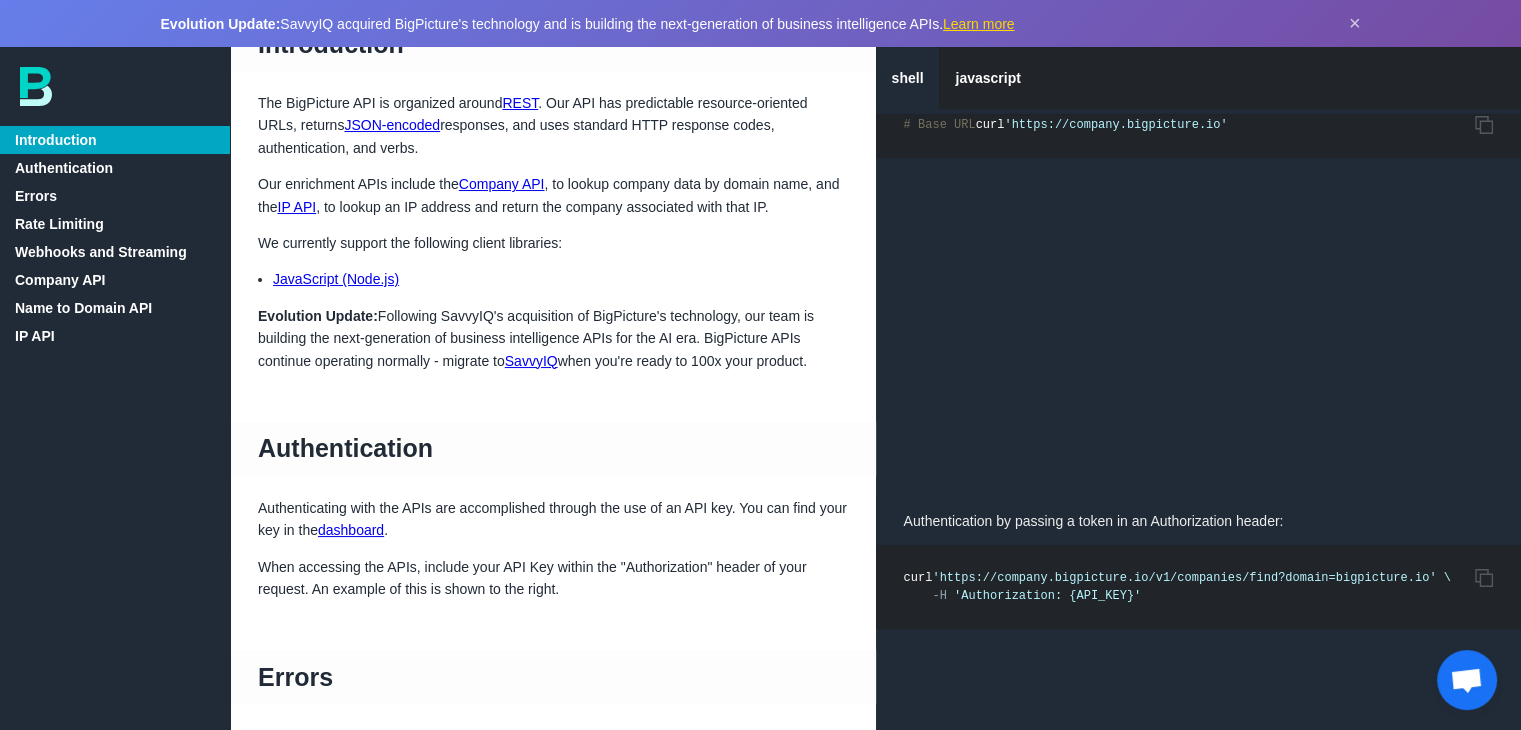 click on "Name to Domain API" at bounding box center (115, 308) 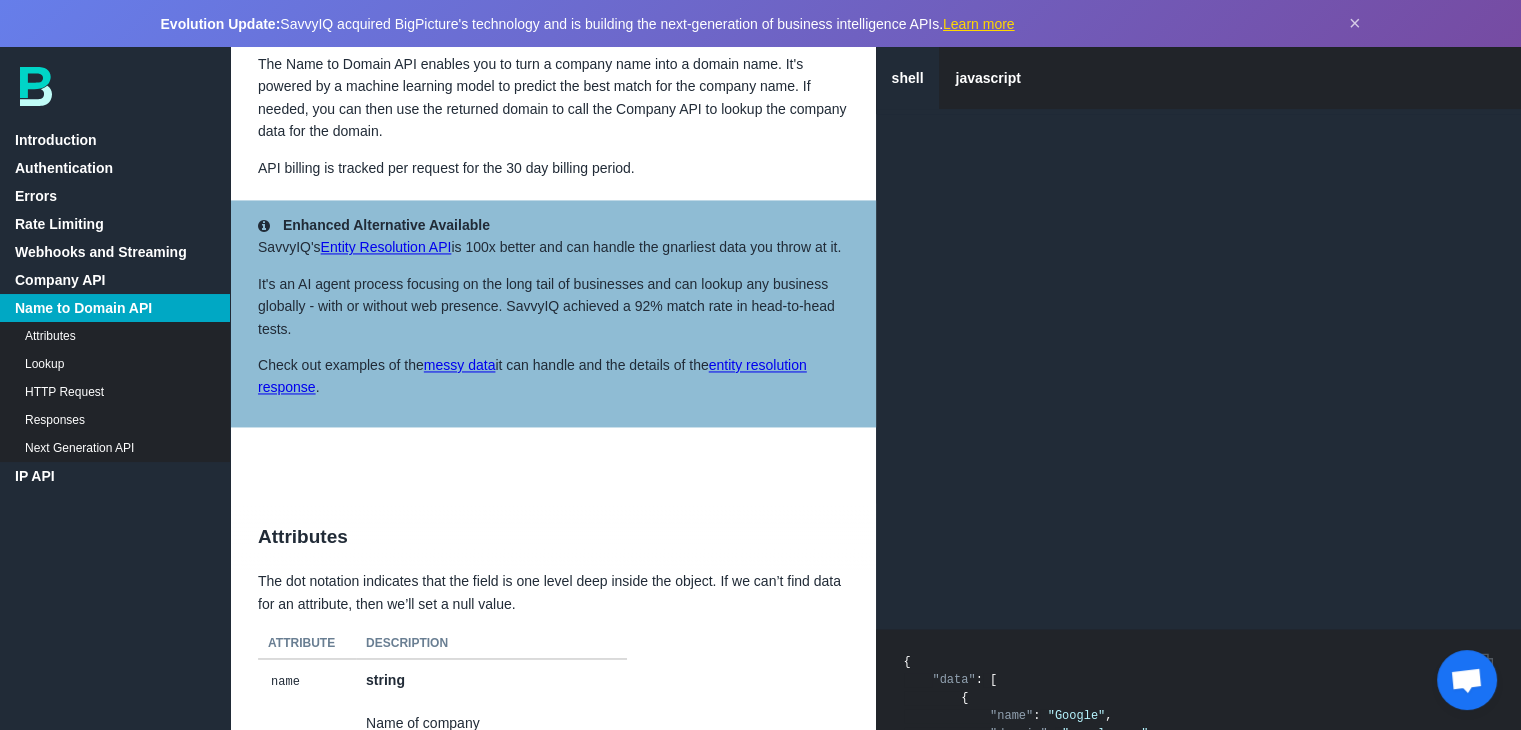 click on "Next Generation API" at bounding box center [115, 448] 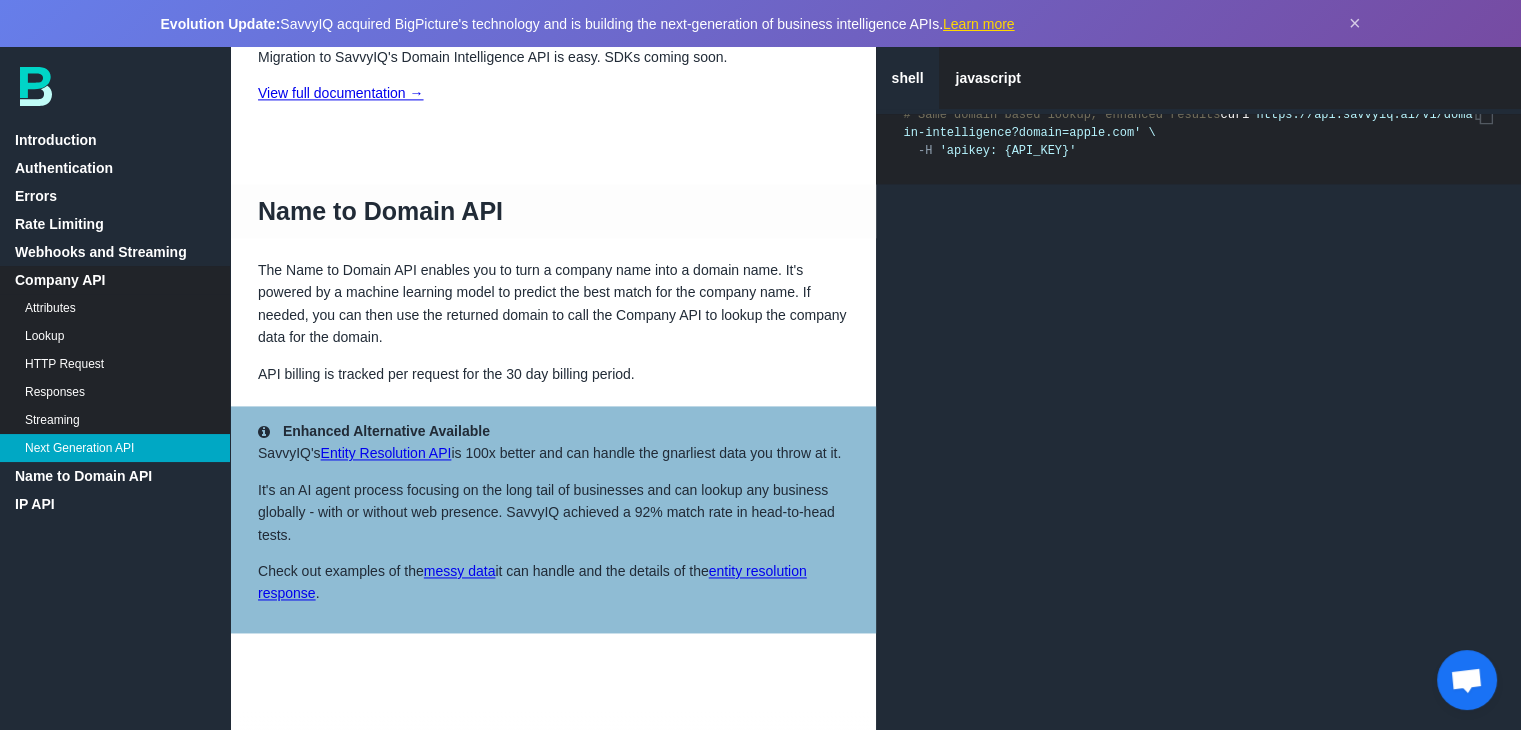 click on "Name to Domain API" at bounding box center [115, 476] 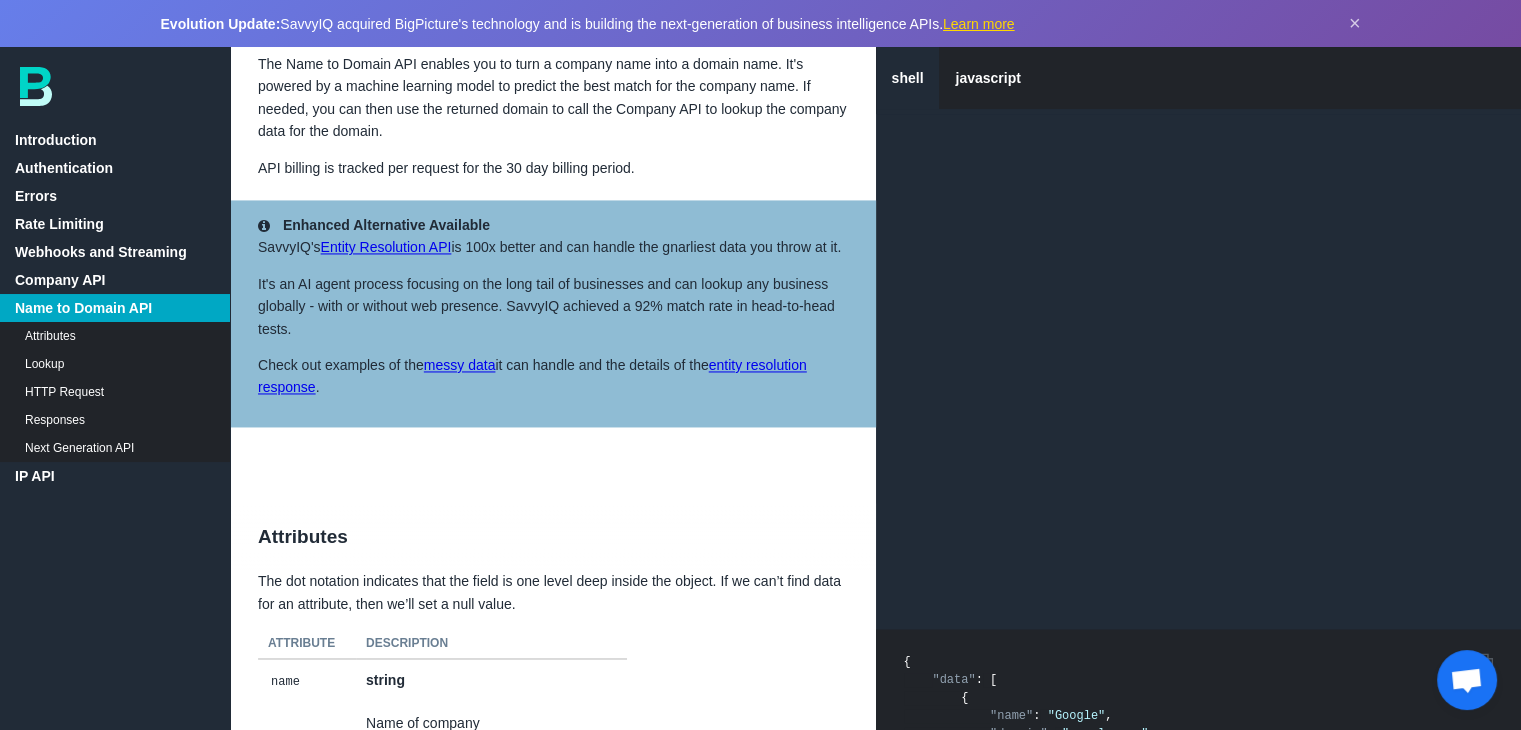 click on "IP API" at bounding box center [115, 476] 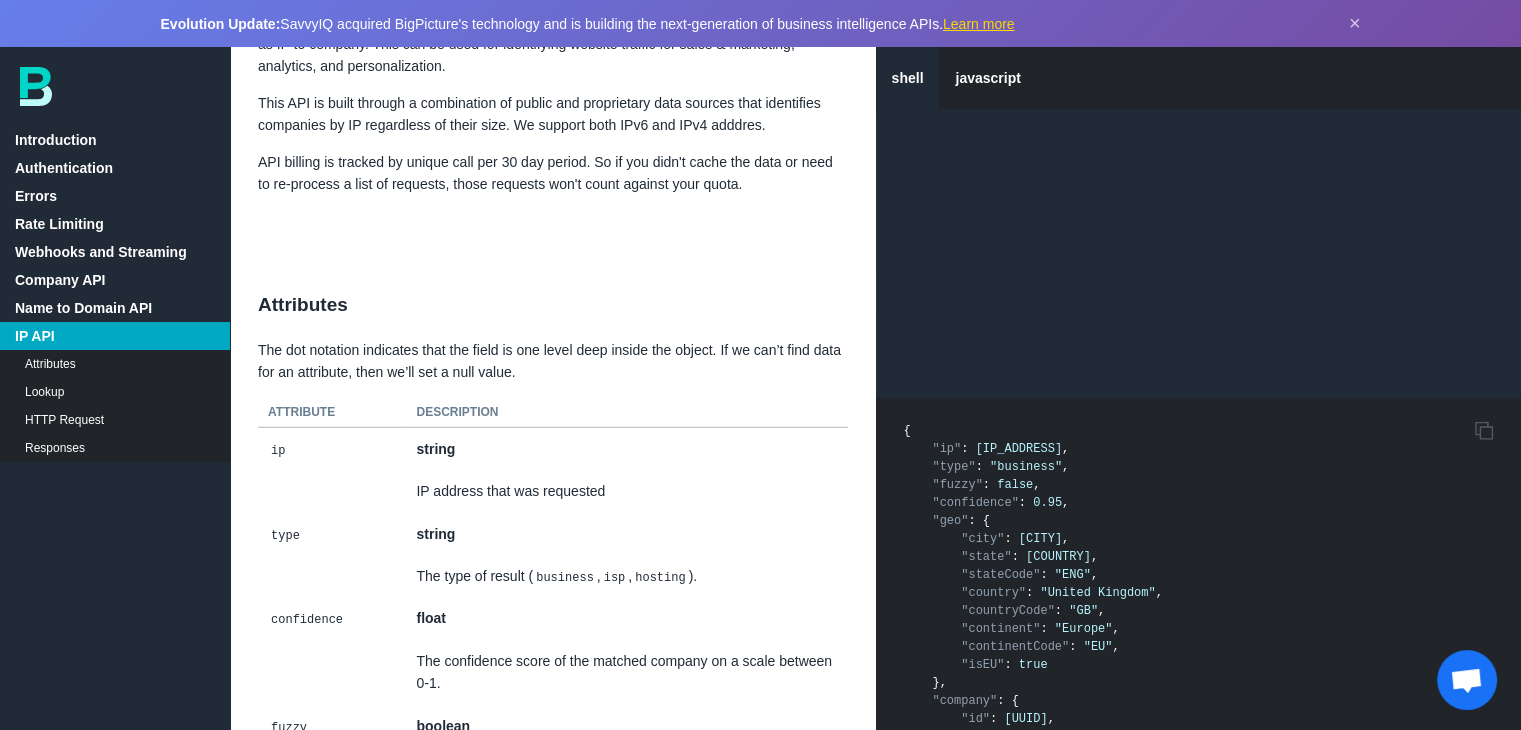 click on "Lookup" at bounding box center (115, 392) 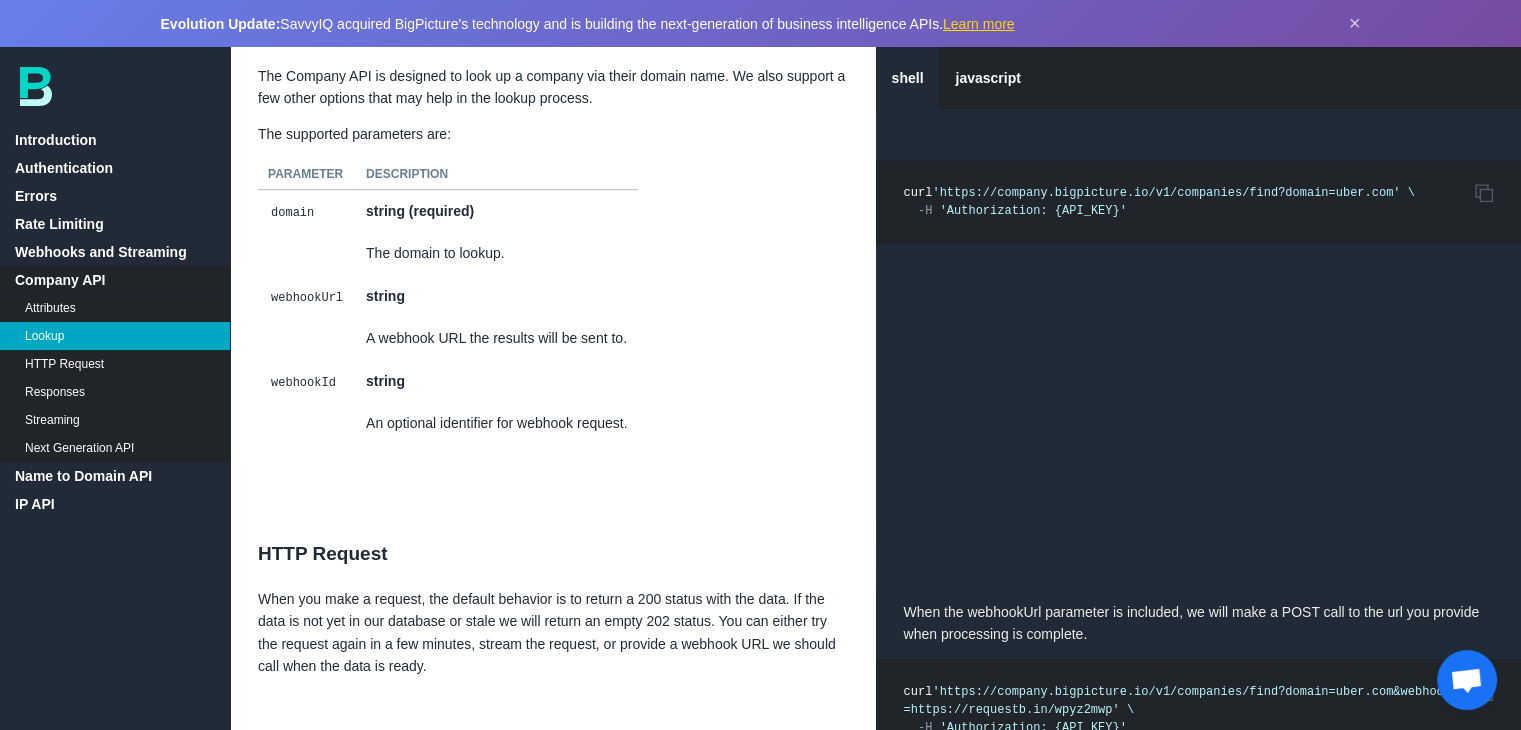 click on "IP API" at bounding box center (115, 504) 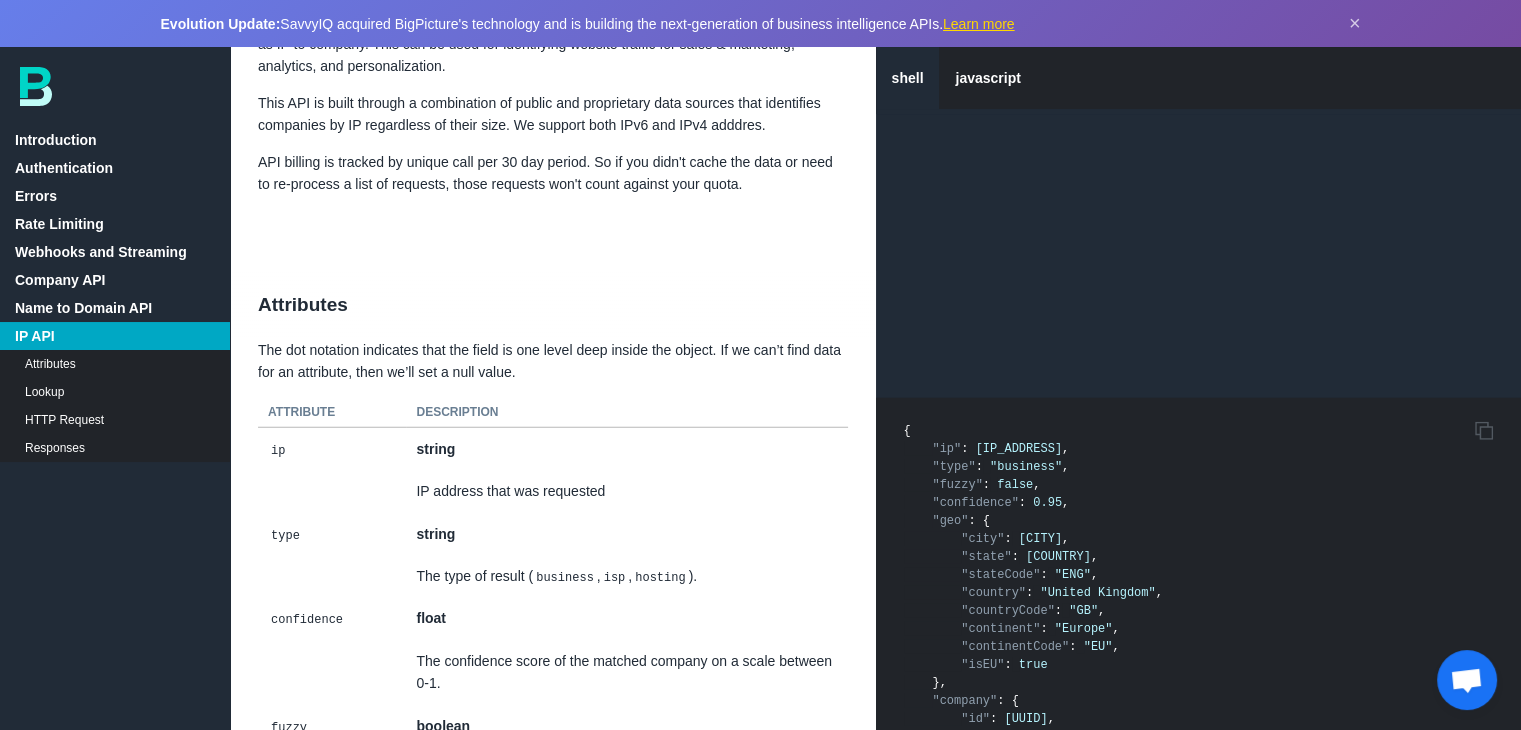 click on "Description" at bounding box center [626, 413] 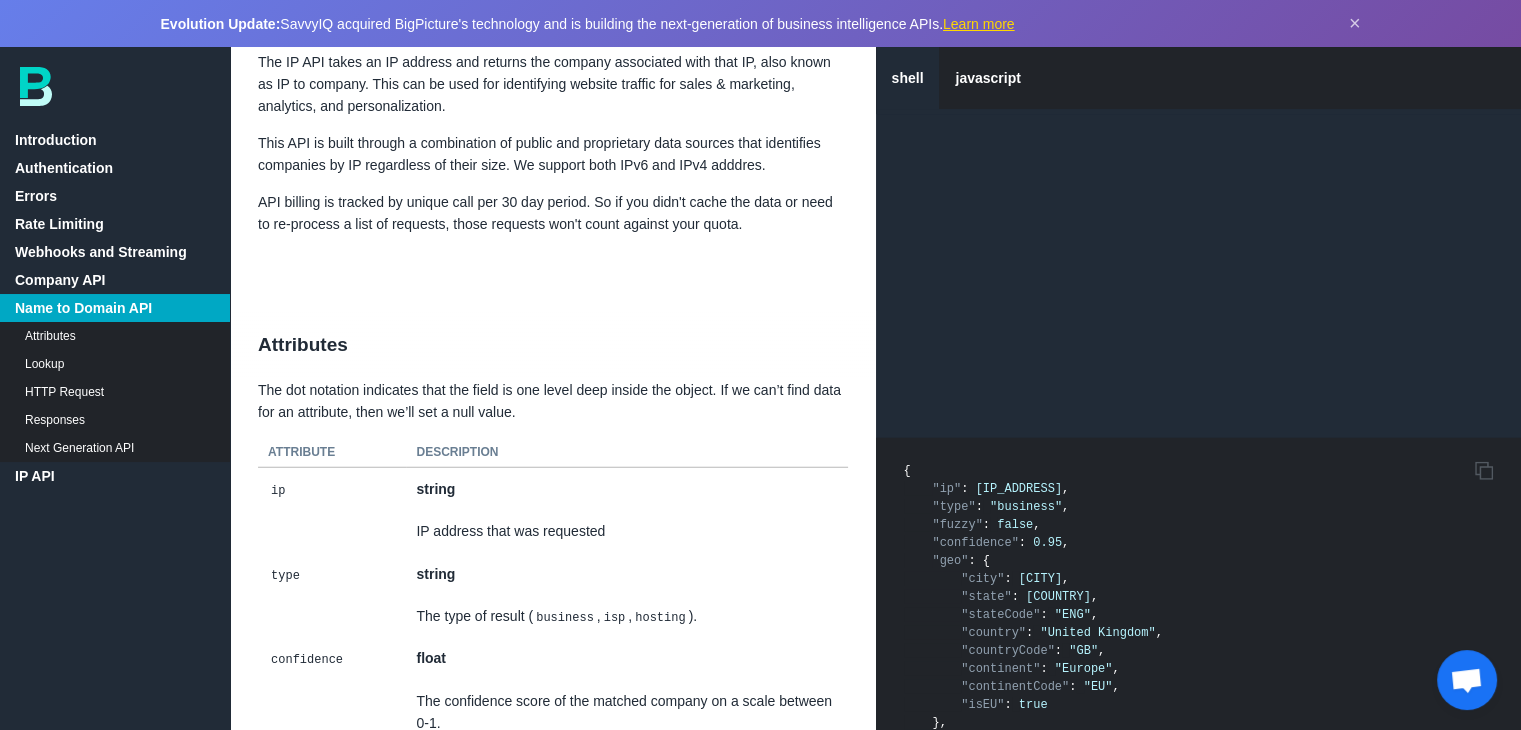 scroll, scrollTop: 12829, scrollLeft: 0, axis: vertical 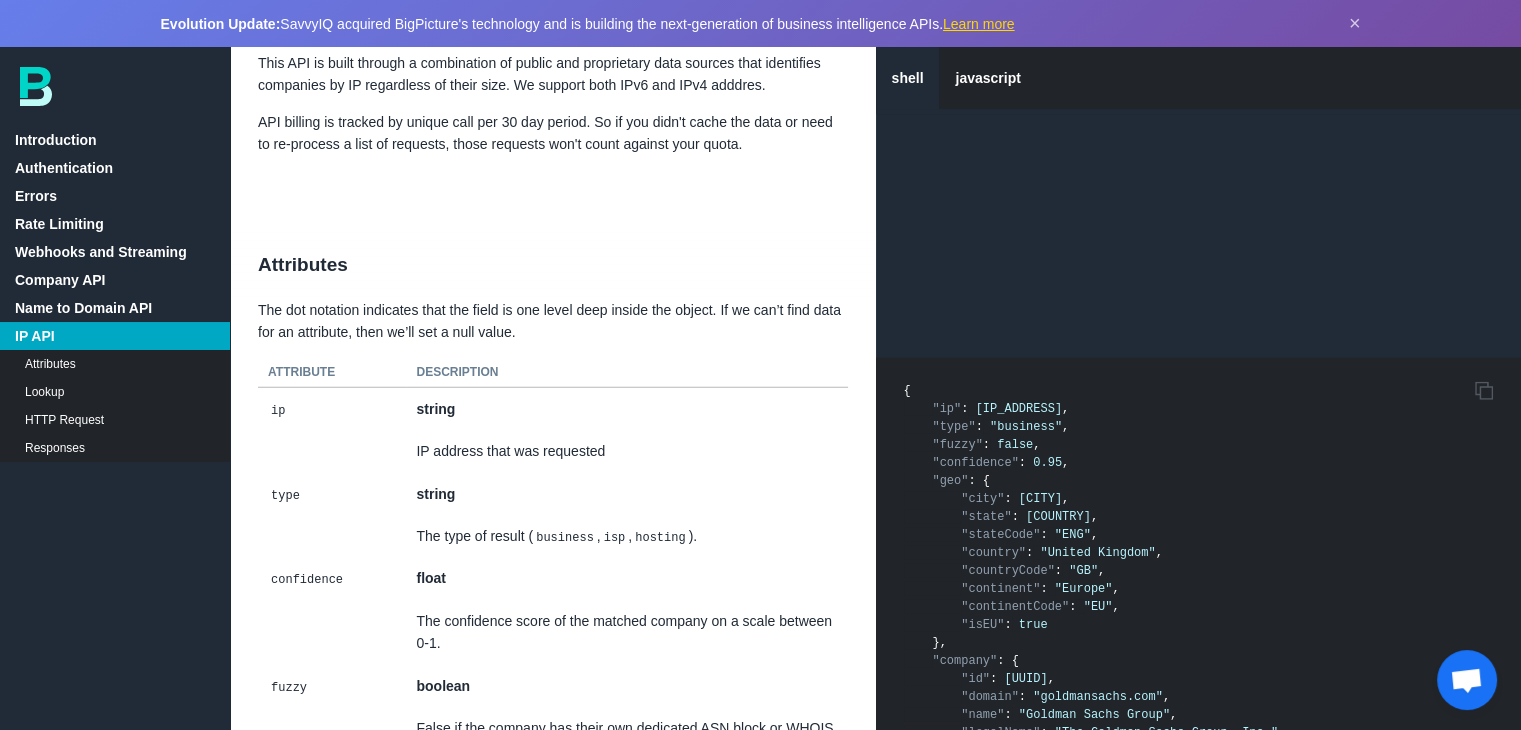click on "string" at bounding box center [626, 408] 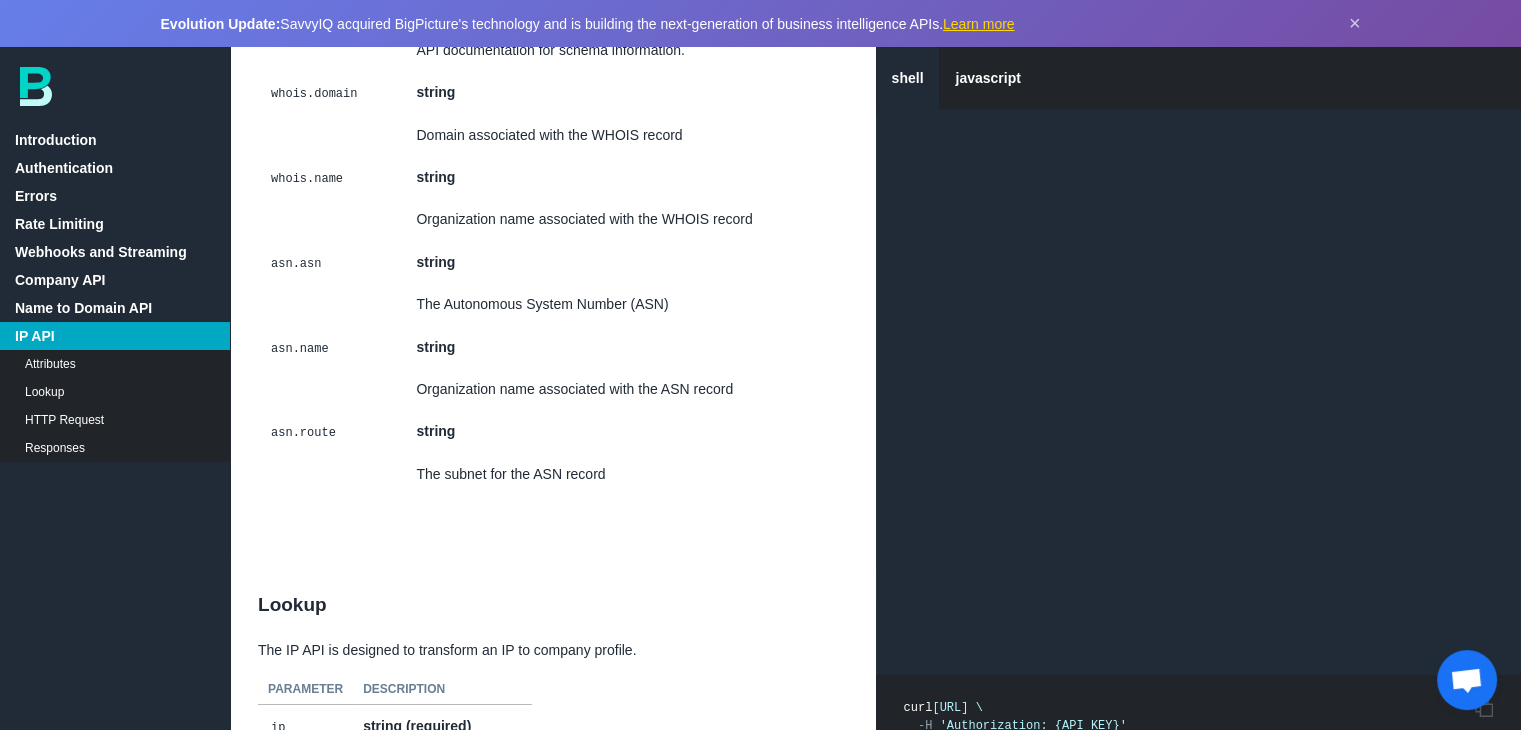 scroll, scrollTop: 14509, scrollLeft: 0, axis: vertical 